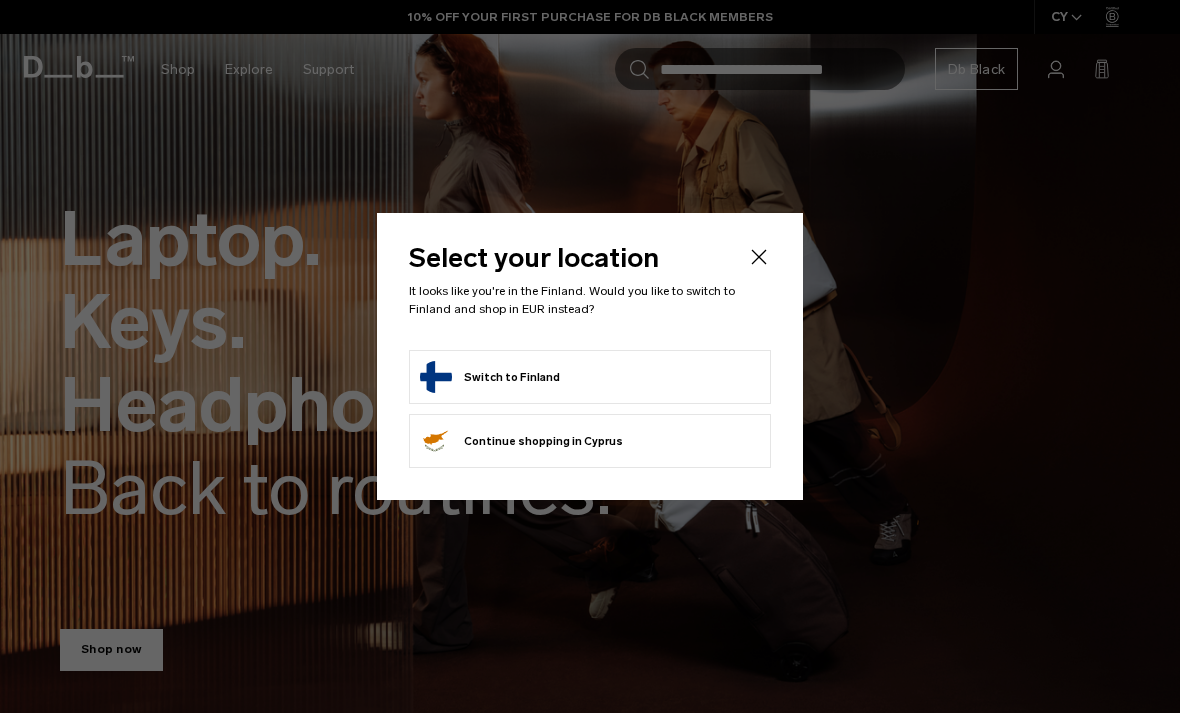 scroll, scrollTop: 0, scrollLeft: 0, axis: both 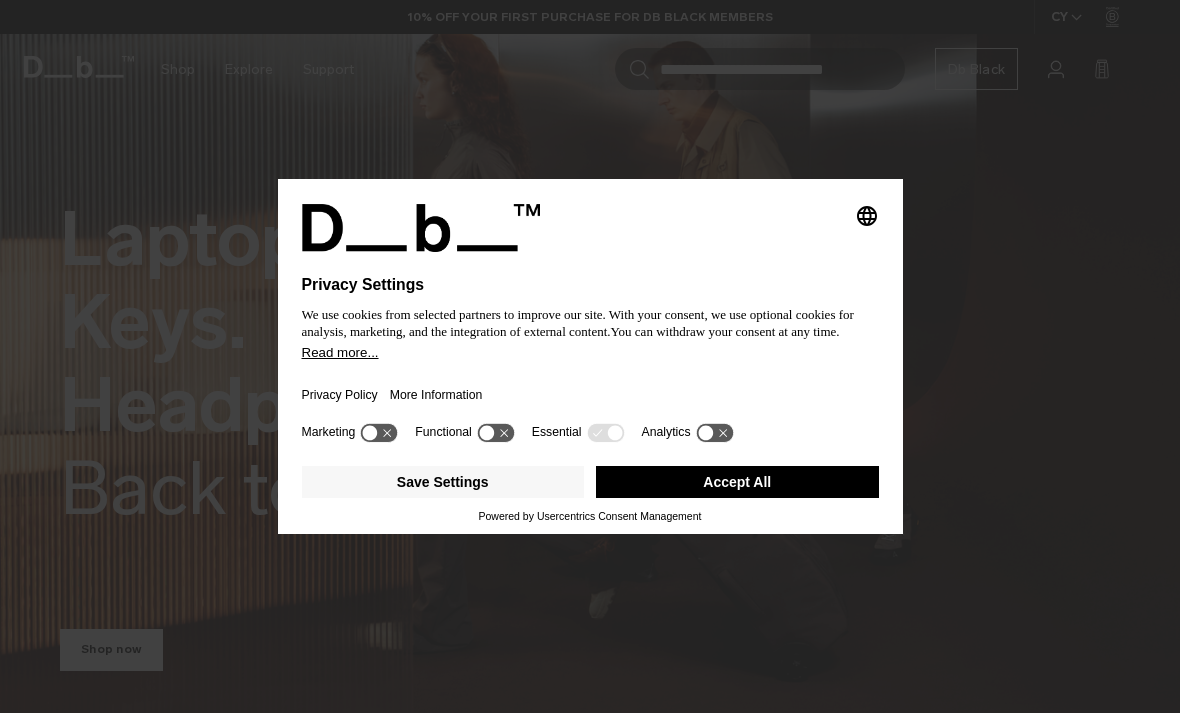click on "Accept All" at bounding box center (737, 482) 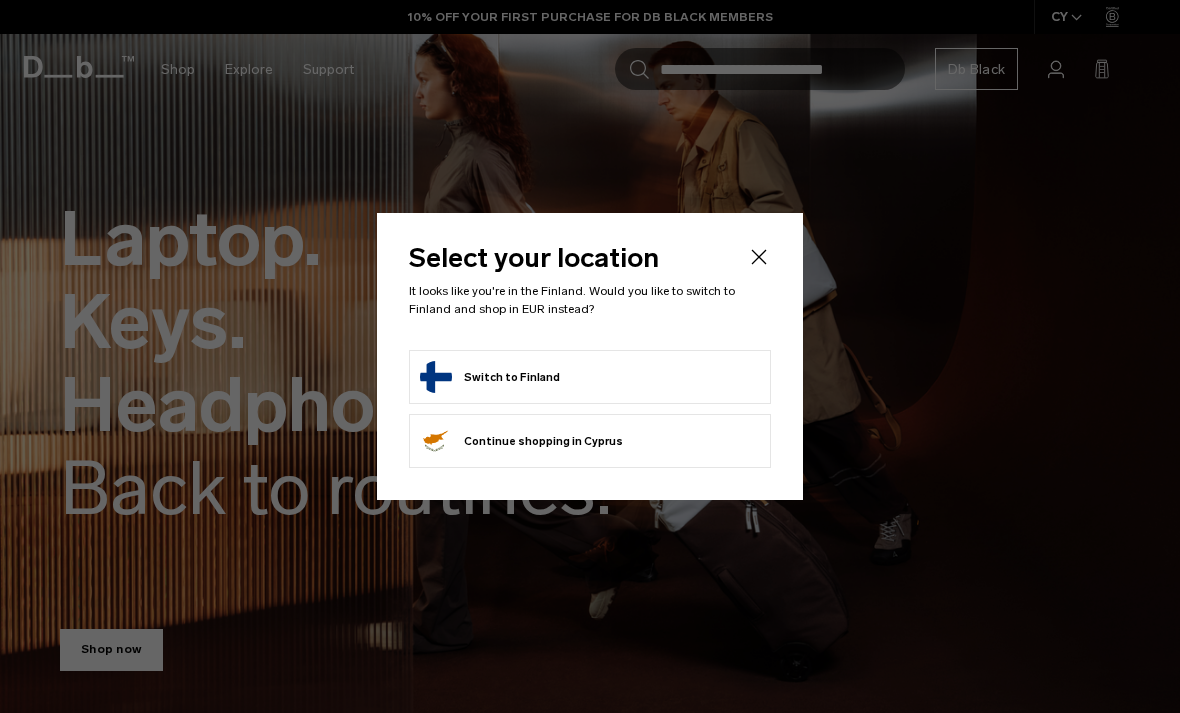 scroll, scrollTop: 0, scrollLeft: 0, axis: both 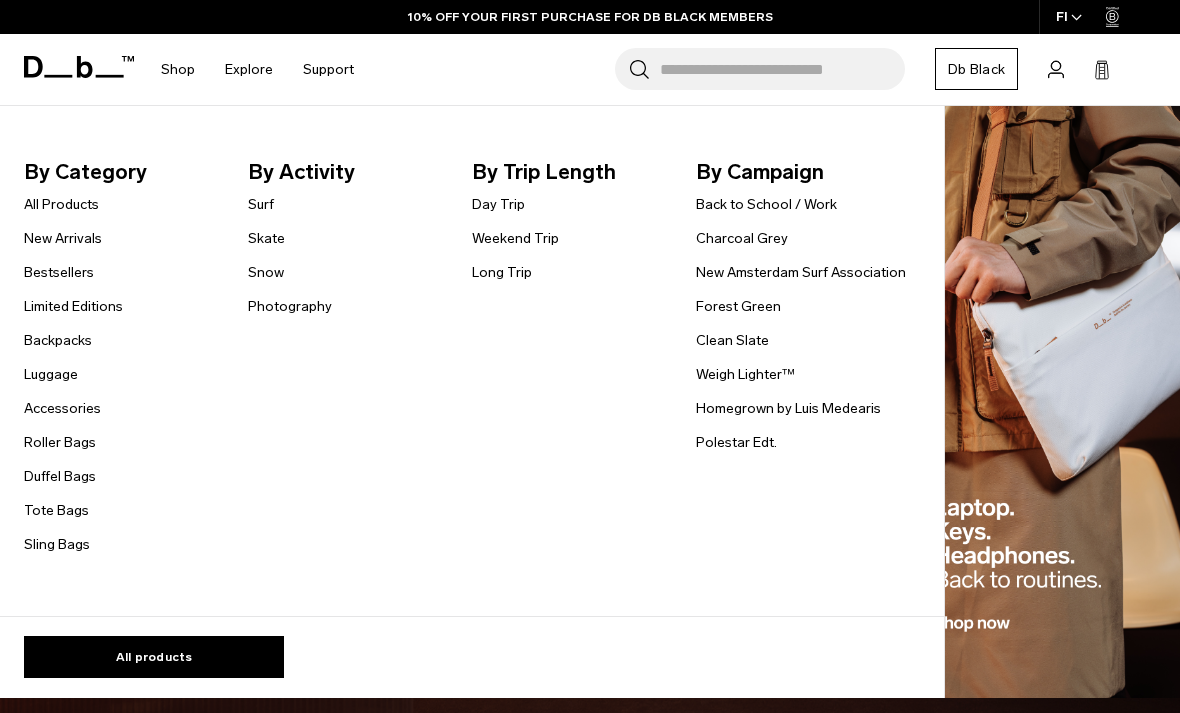 click on "Backpacks" at bounding box center (58, 340) 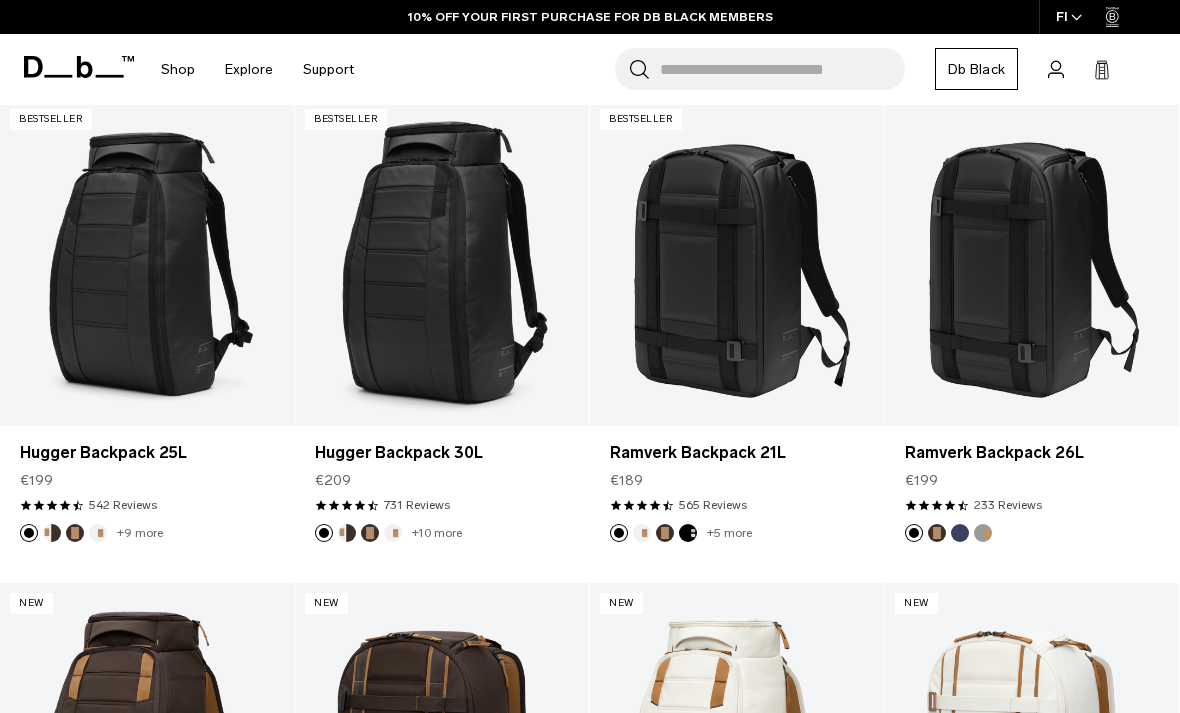 scroll, scrollTop: 371, scrollLeft: 0, axis: vertical 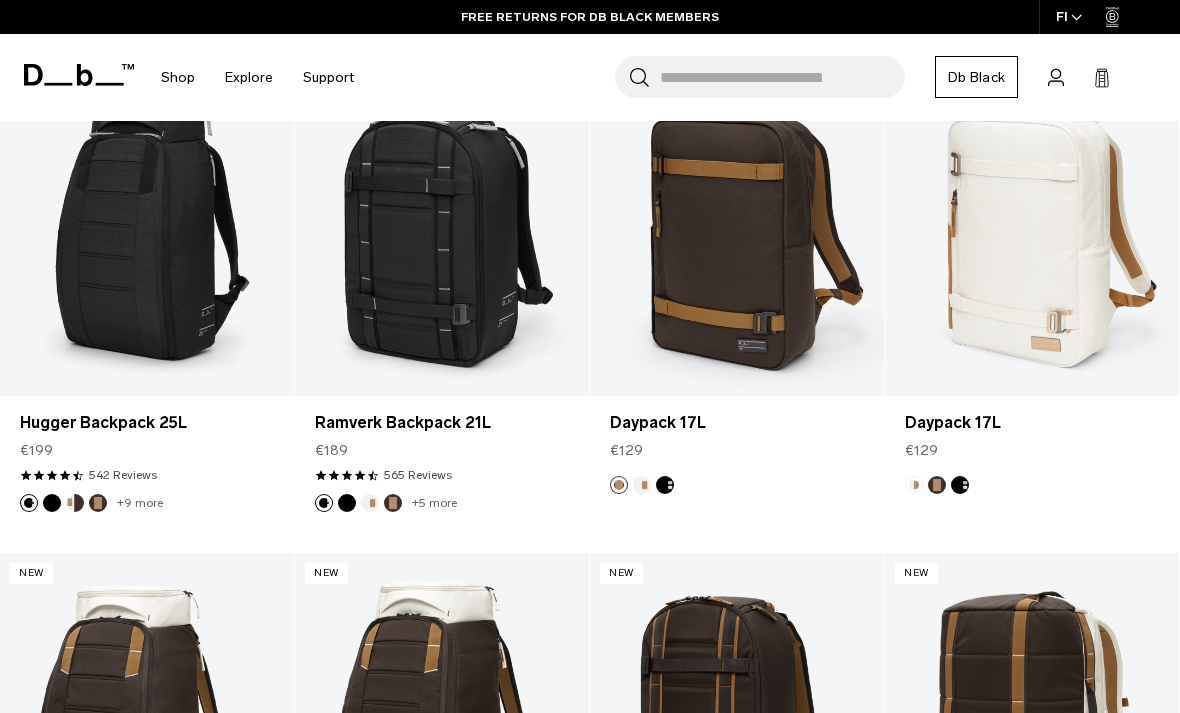 click at bounding box center (960, 485) 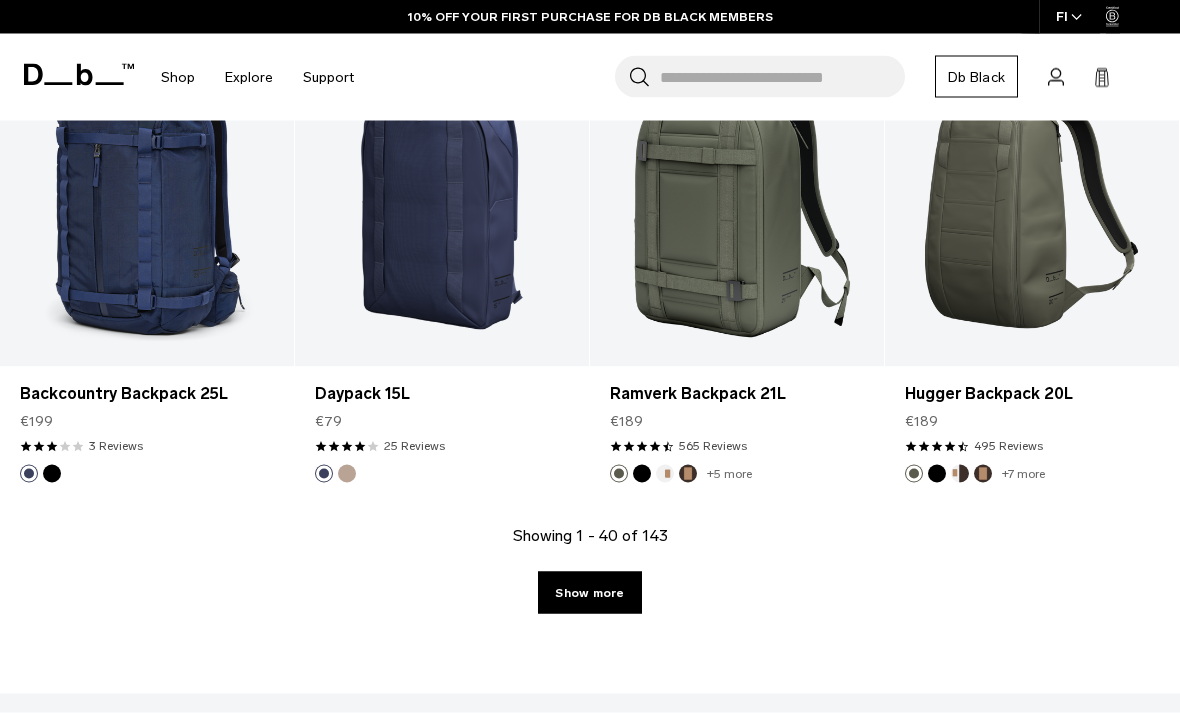 scroll, scrollTop: 4819, scrollLeft: 0, axis: vertical 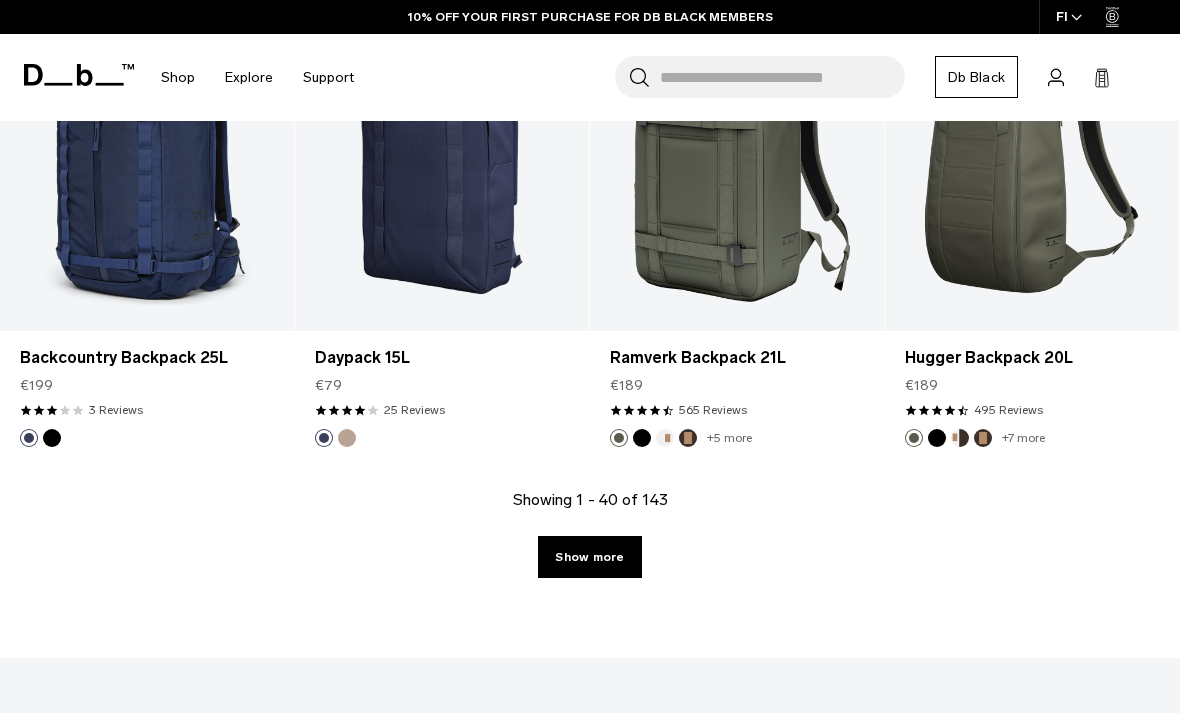 click on "Show more" at bounding box center (589, 557) 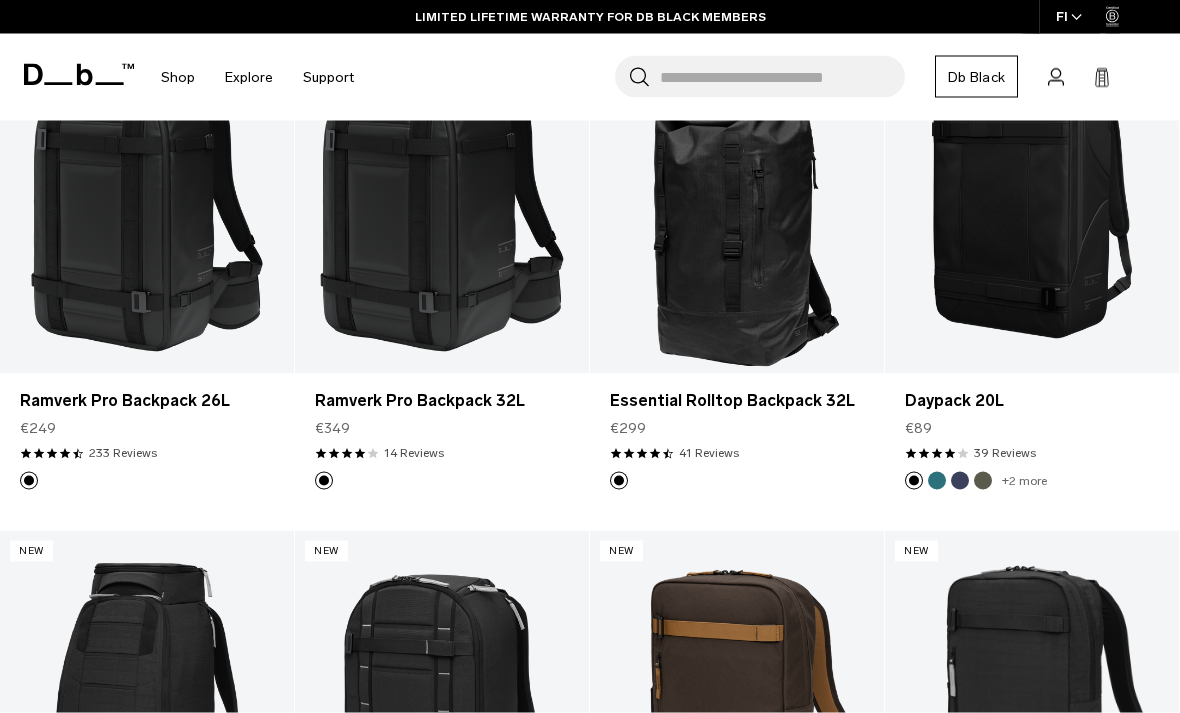 scroll, scrollTop: 1888, scrollLeft: 0, axis: vertical 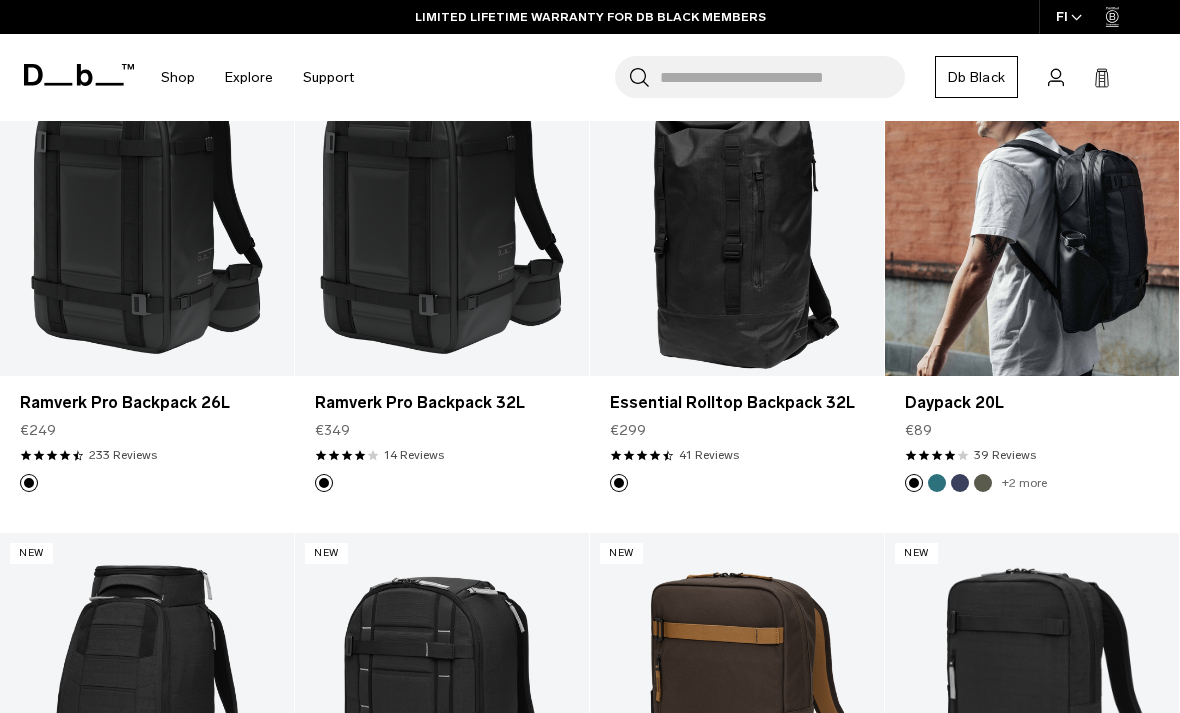 click at bounding box center (1032, 212) 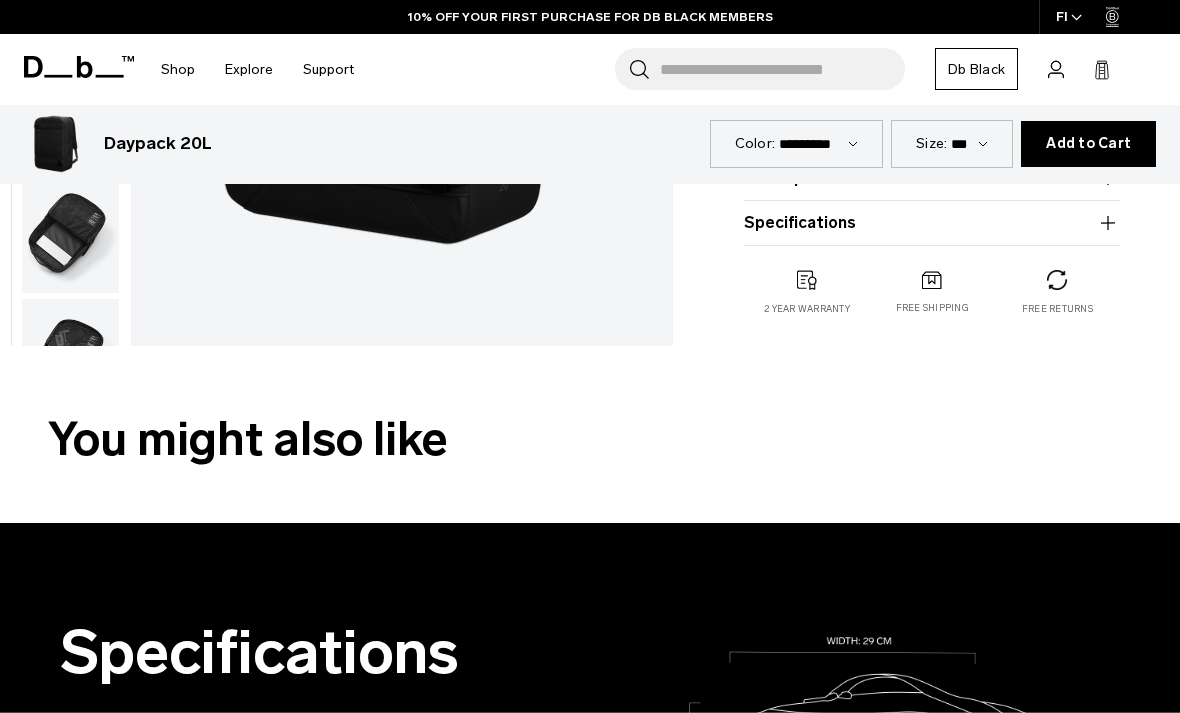 click on "Daypack 20L
€89
4.1 star rating      39 Reviews
Color:
Black Out
Out of stock
Size:
45 x 29 x 14.5 CM
Out of stock
20L
This item will be shipped approximately:" at bounding box center (932, 9) 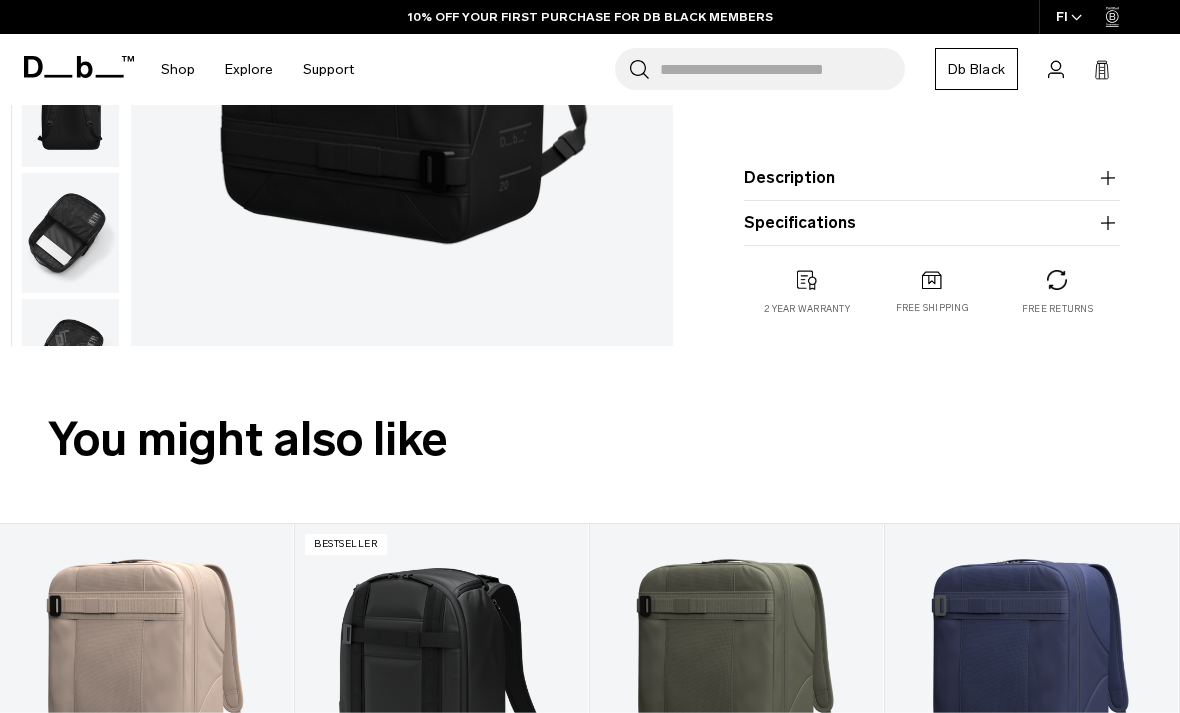 click 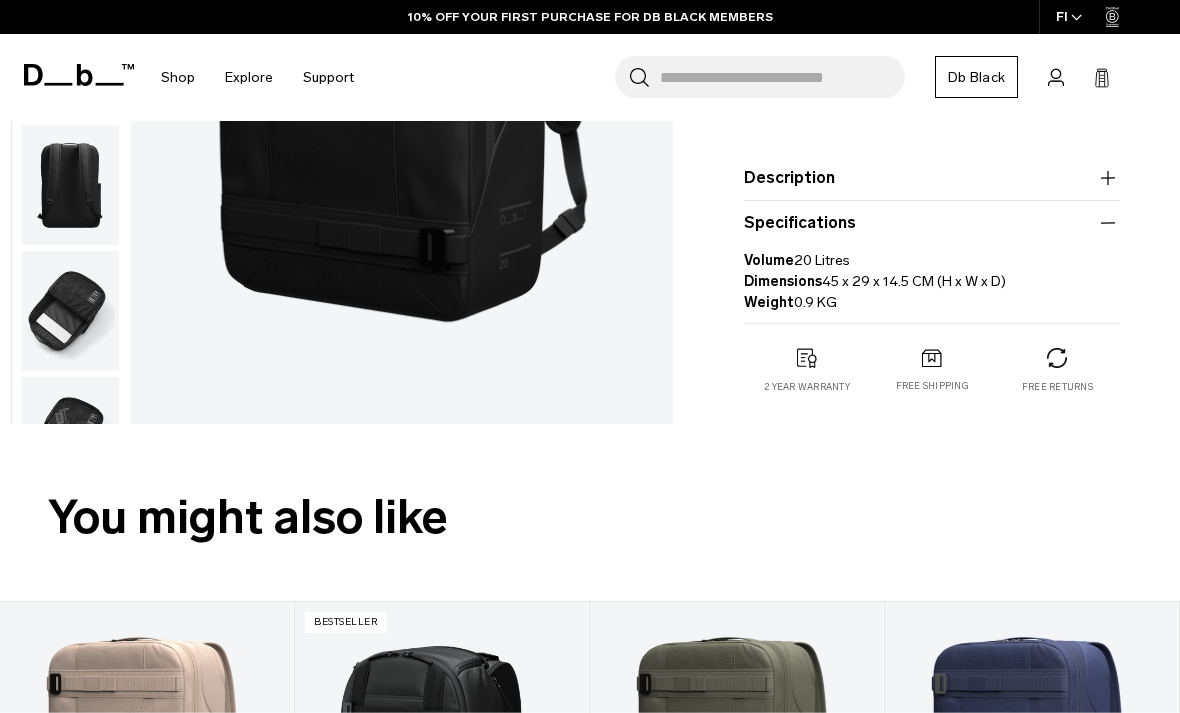 scroll, scrollTop: 396, scrollLeft: 0, axis: vertical 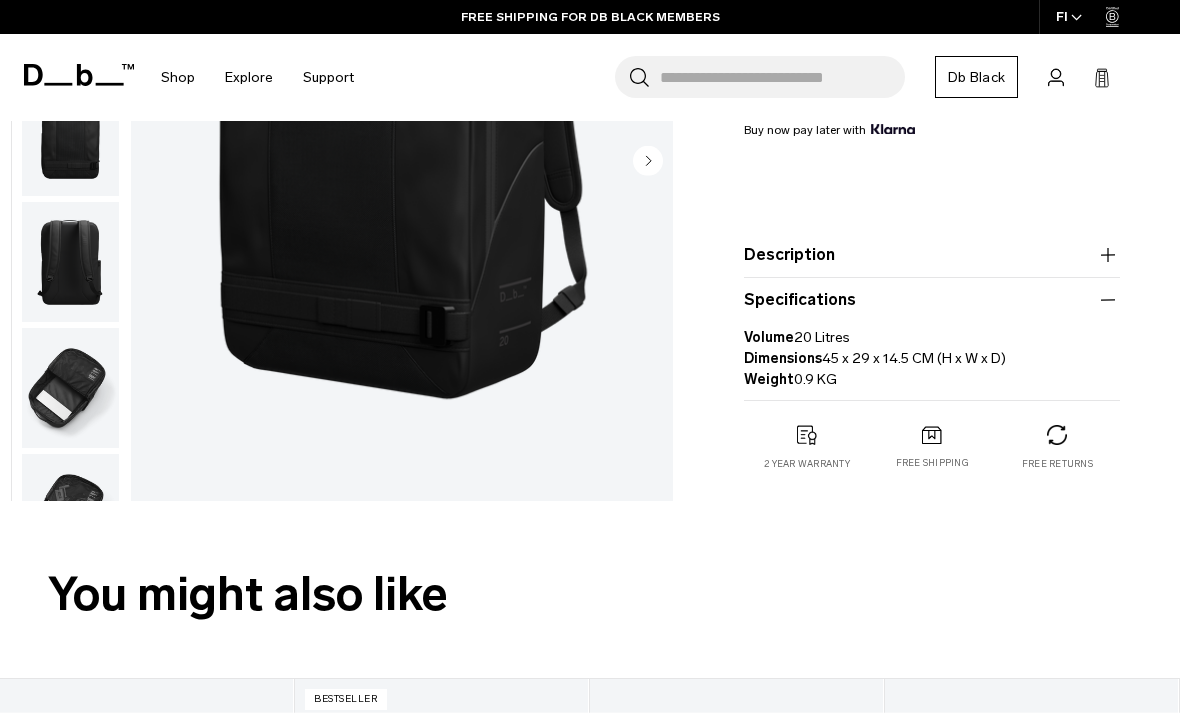 click 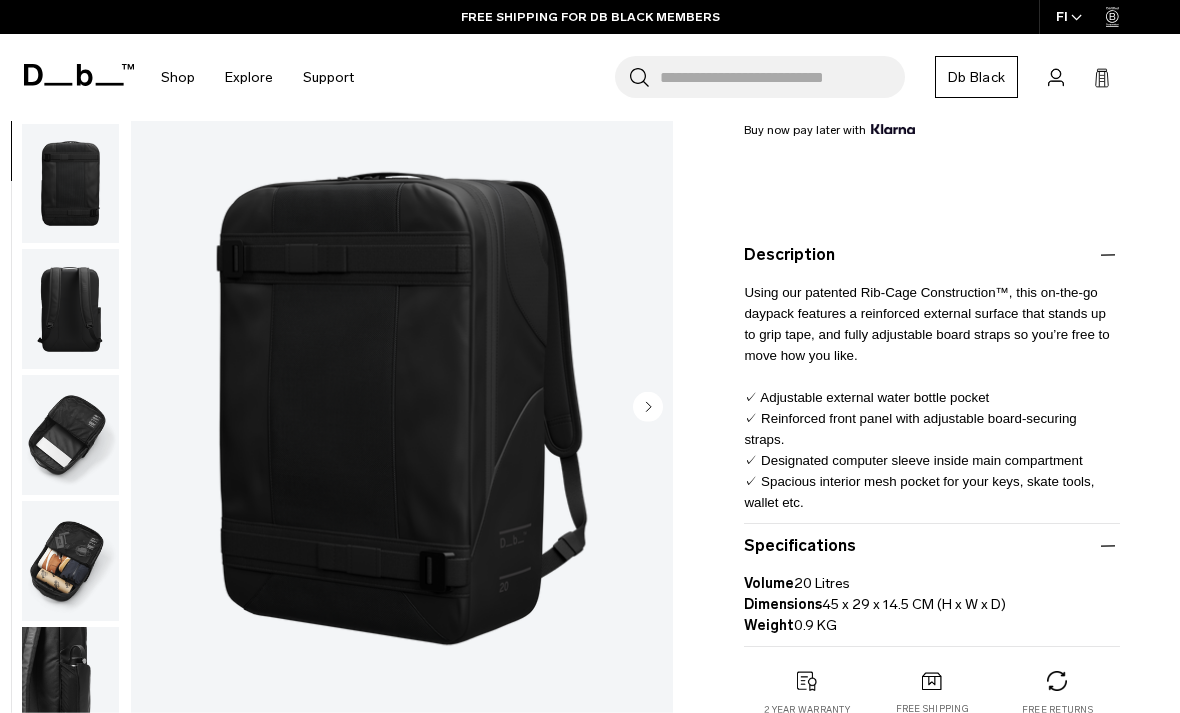 scroll, scrollTop: 206, scrollLeft: 0, axis: vertical 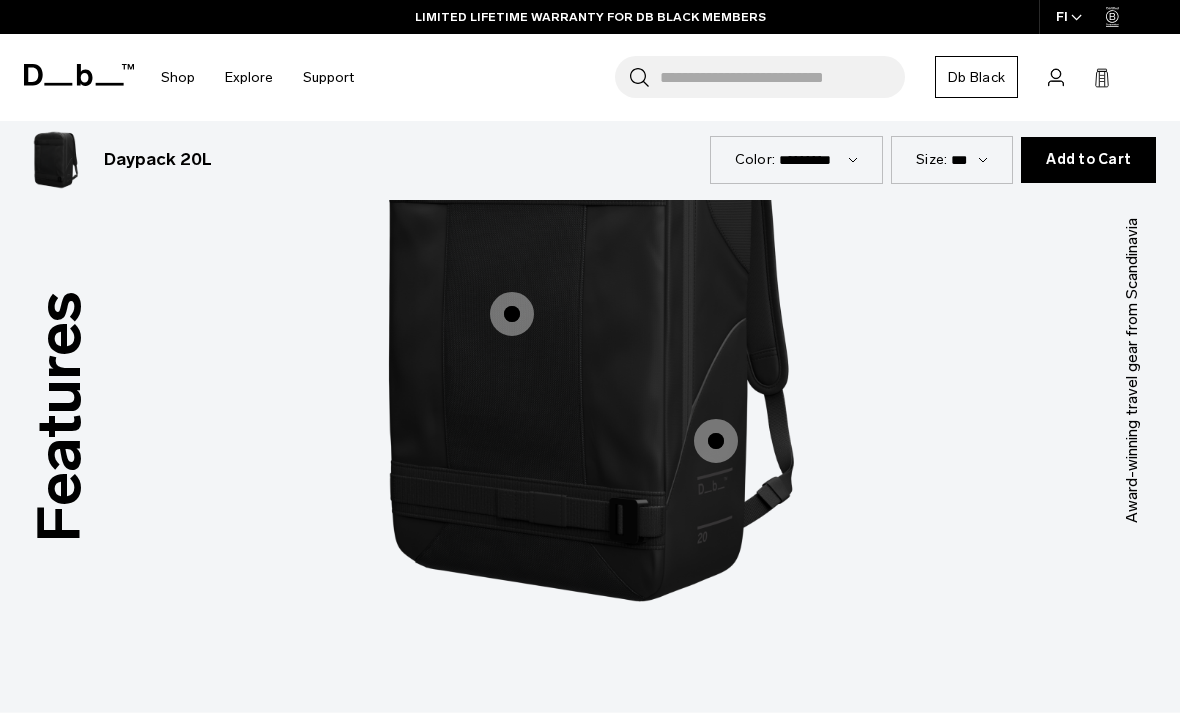 click at bounding box center (716, 441) 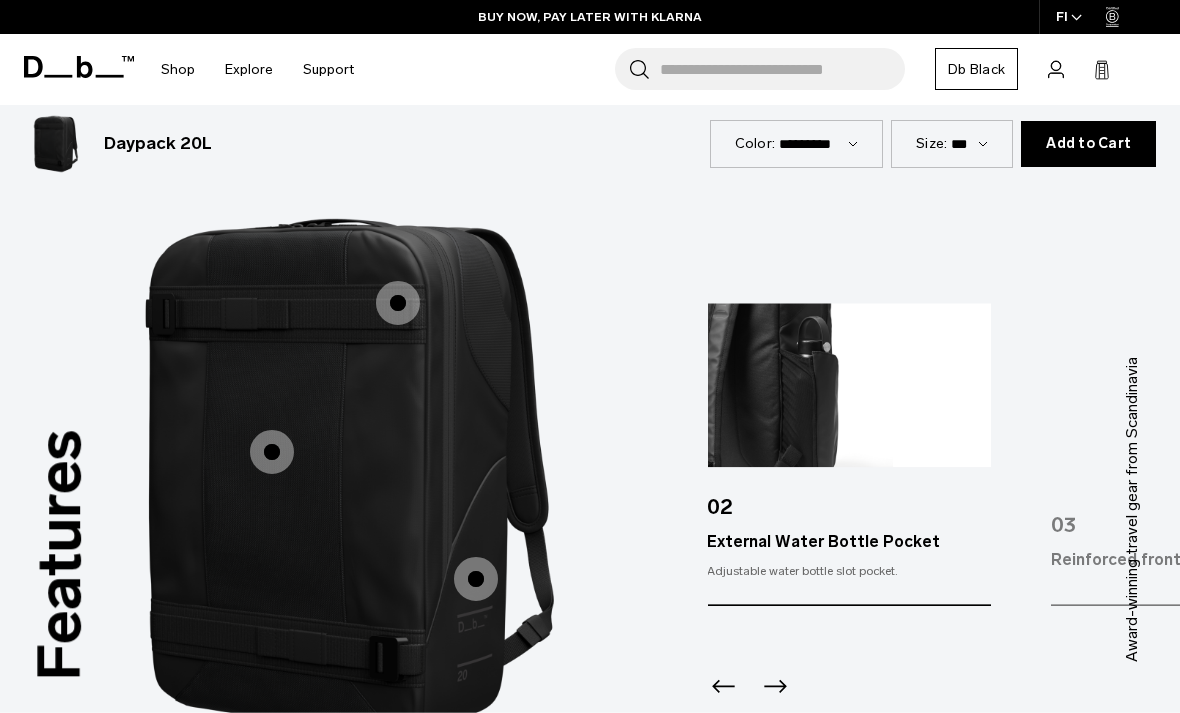 scroll, scrollTop: 2540, scrollLeft: 0, axis: vertical 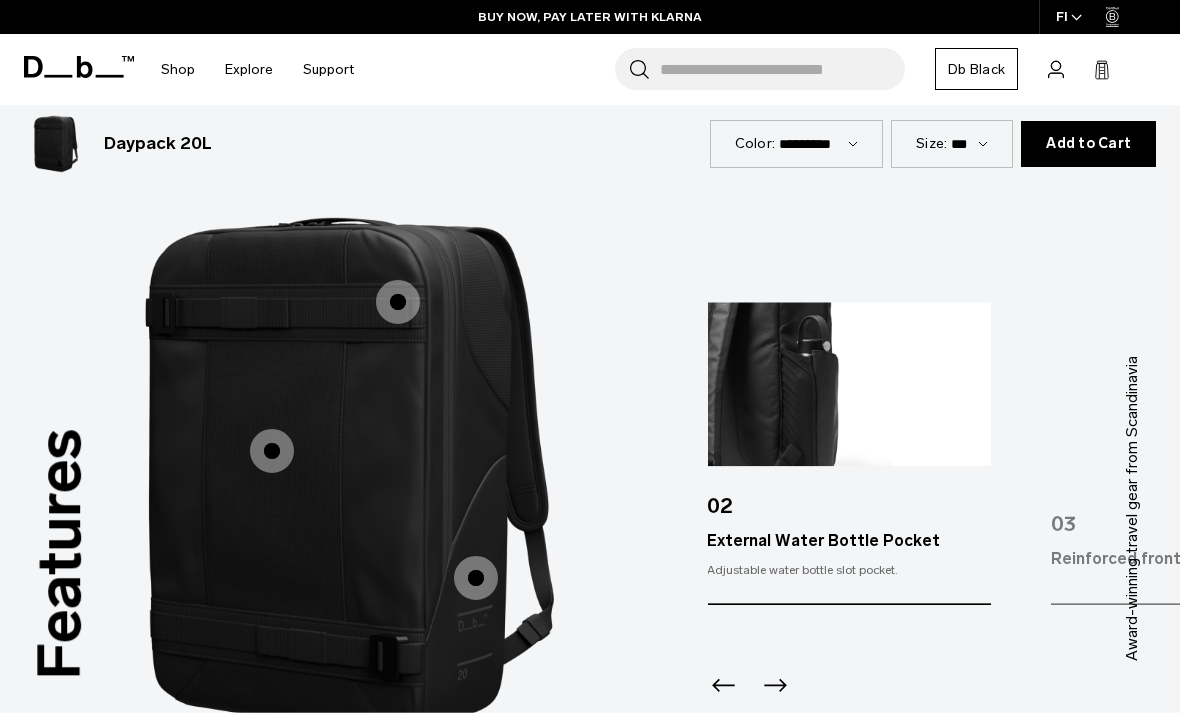 click at bounding box center (272, 451) 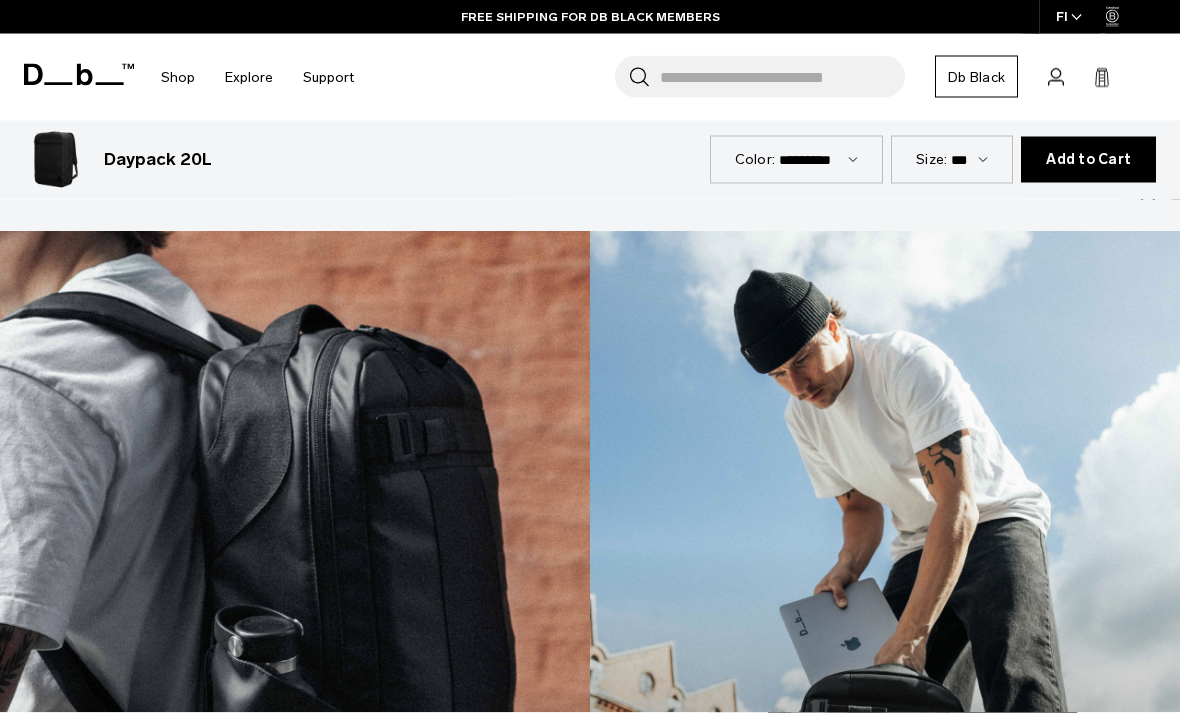 scroll, scrollTop: 3291, scrollLeft: 0, axis: vertical 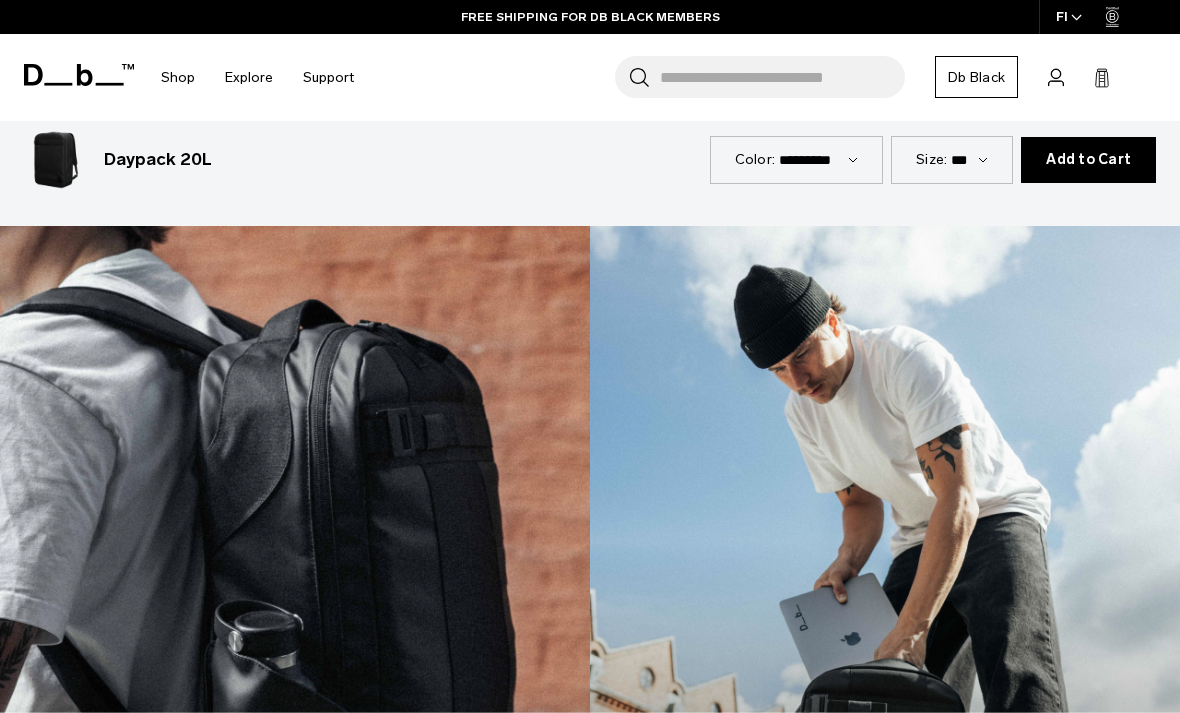click on "***" at bounding box center [969, 159] 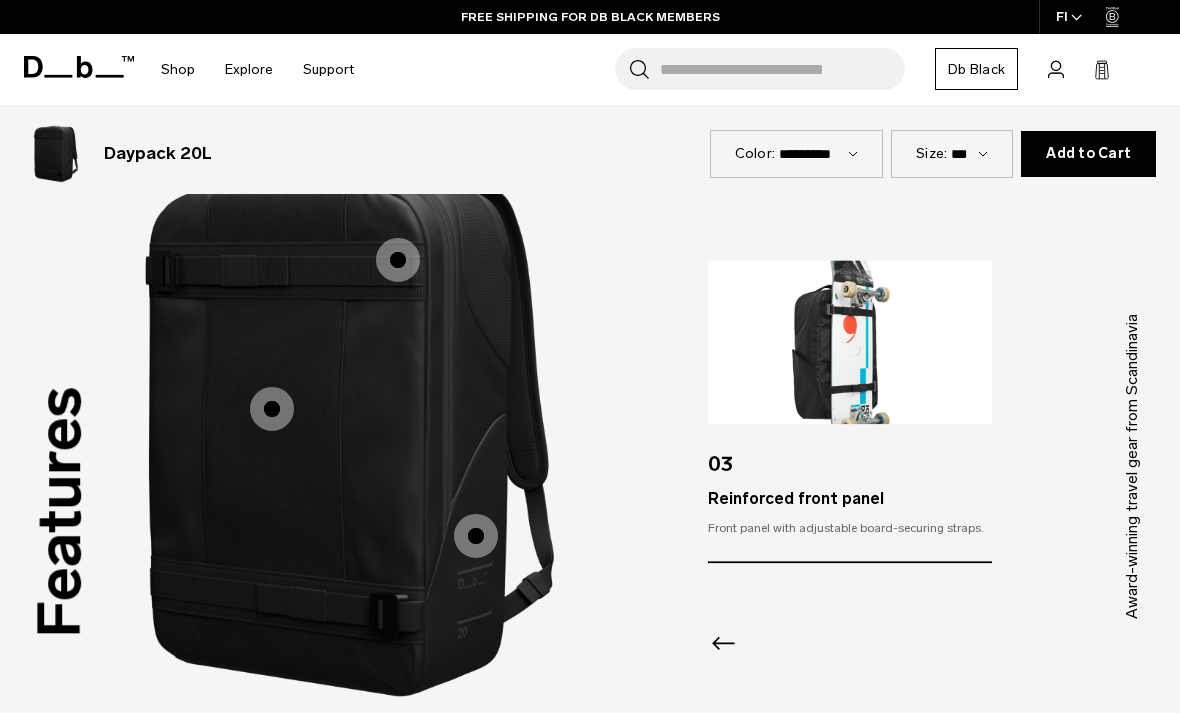 scroll, scrollTop: 2542, scrollLeft: 0, axis: vertical 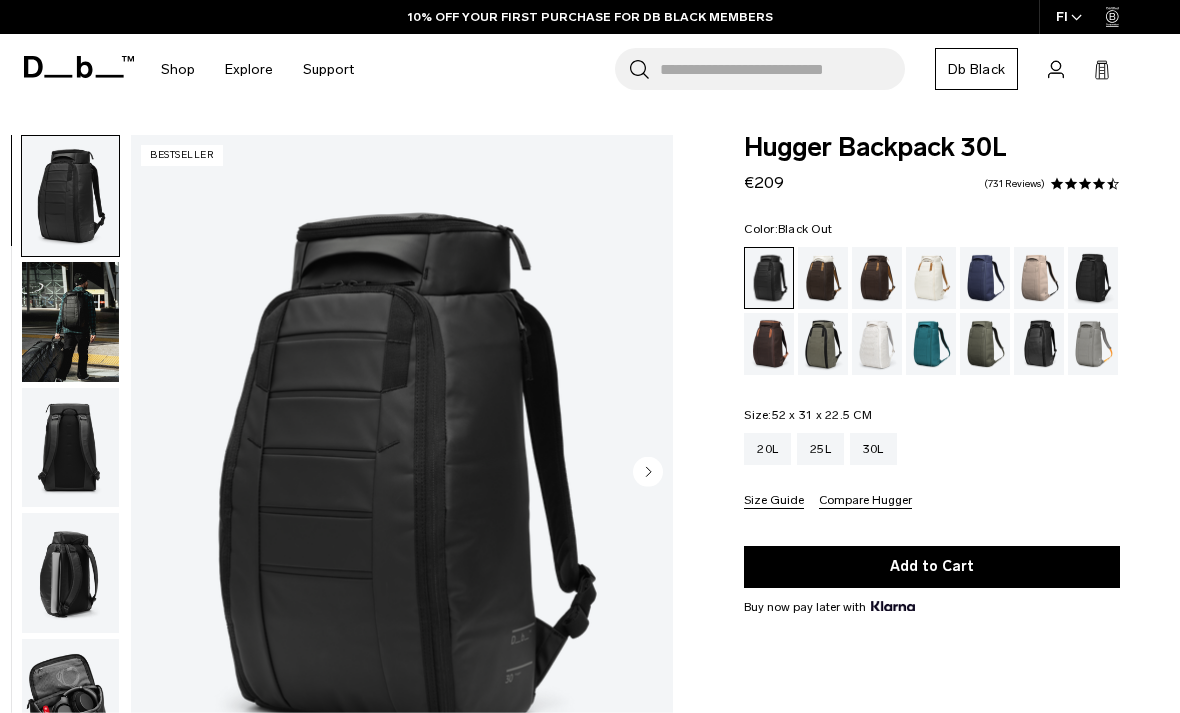 click at bounding box center (1093, 278) 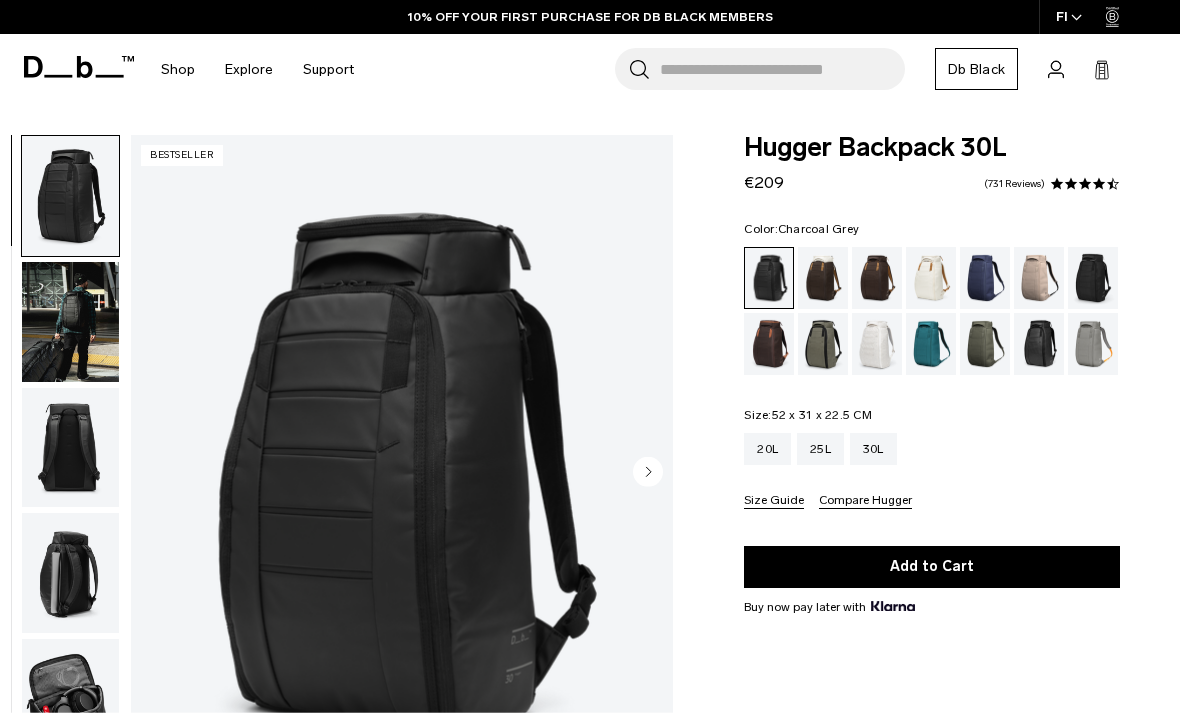 click at bounding box center [1093, 278] 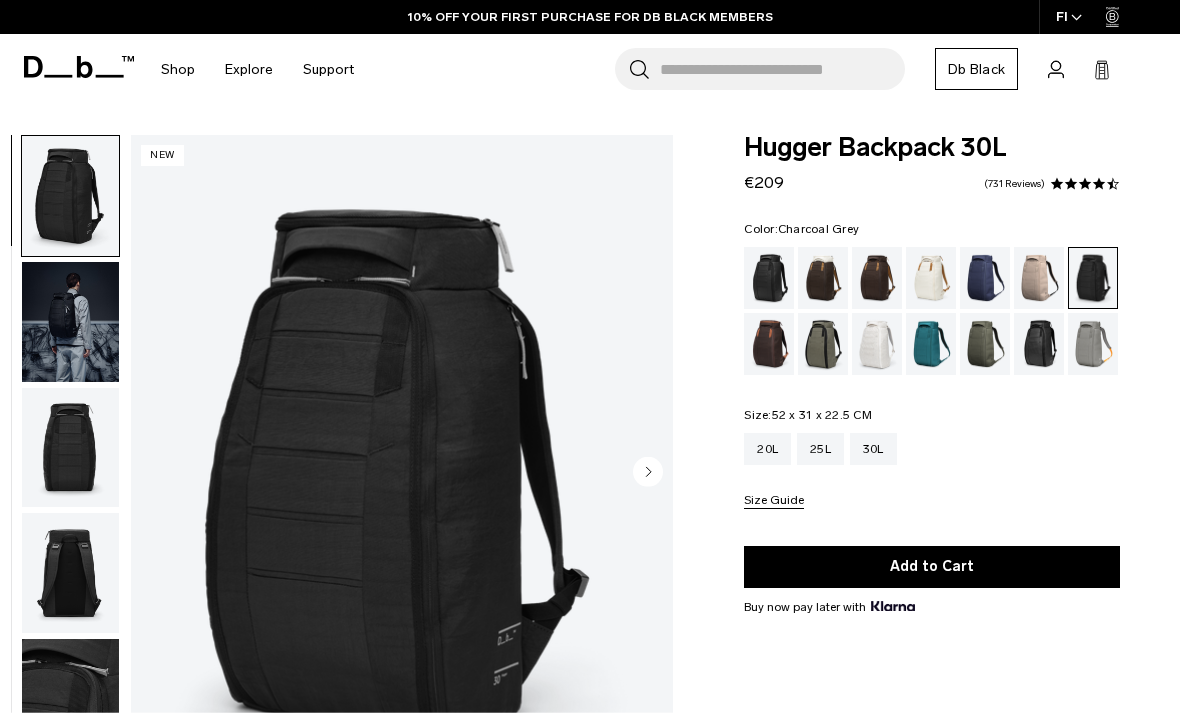 scroll, scrollTop: 0, scrollLeft: 0, axis: both 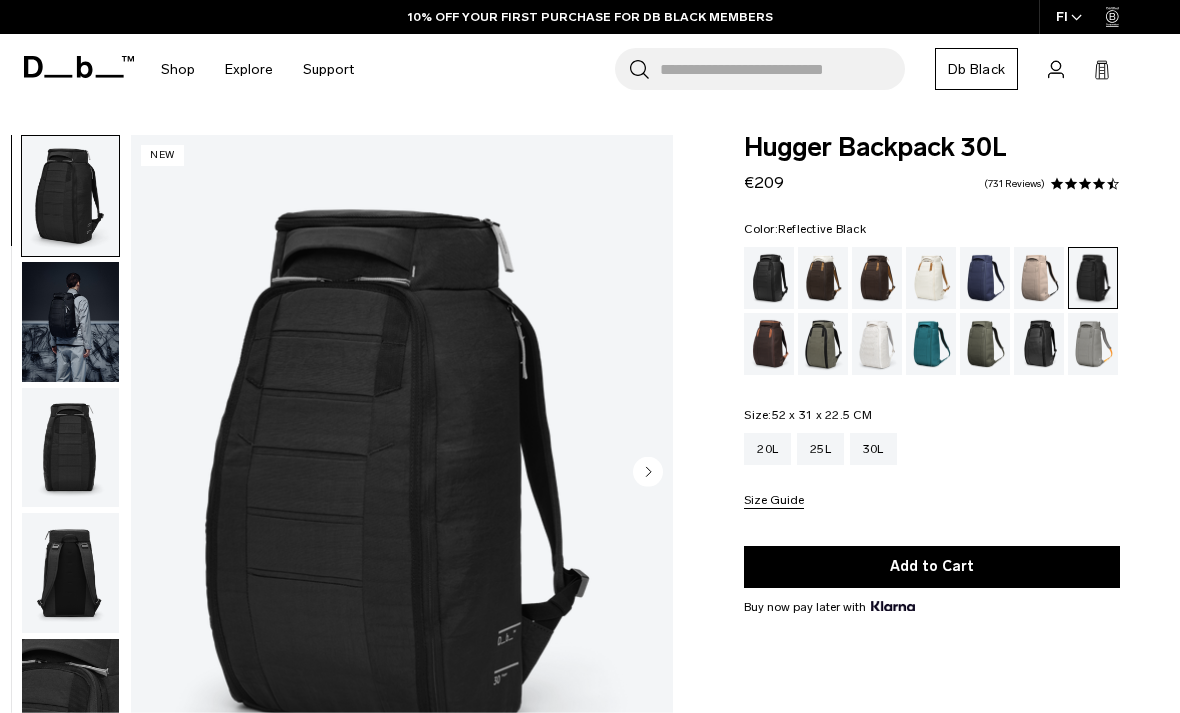 click at bounding box center [769, 278] 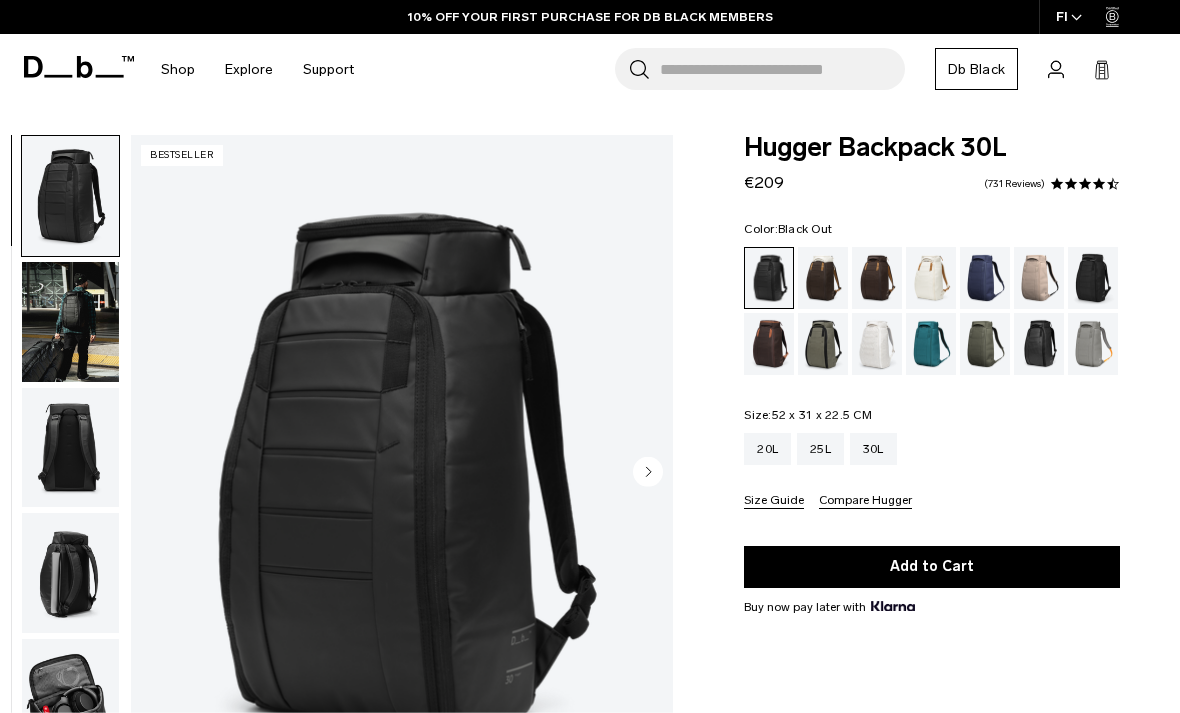 scroll, scrollTop: 194, scrollLeft: 0, axis: vertical 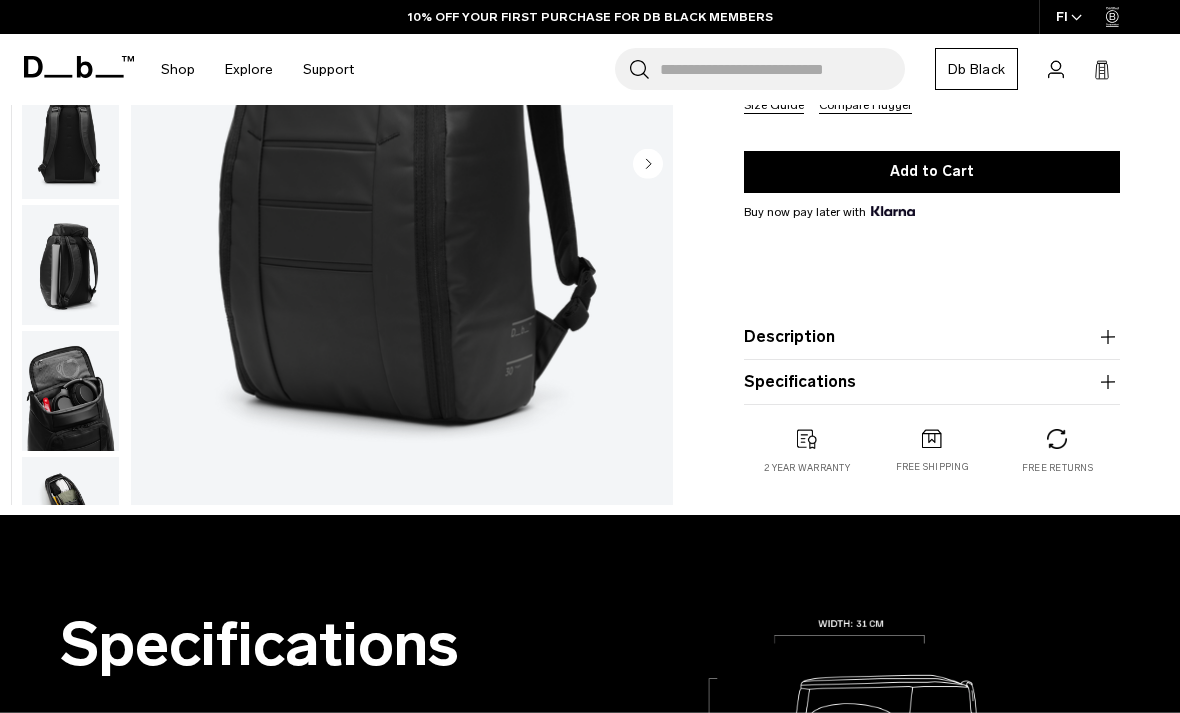 click 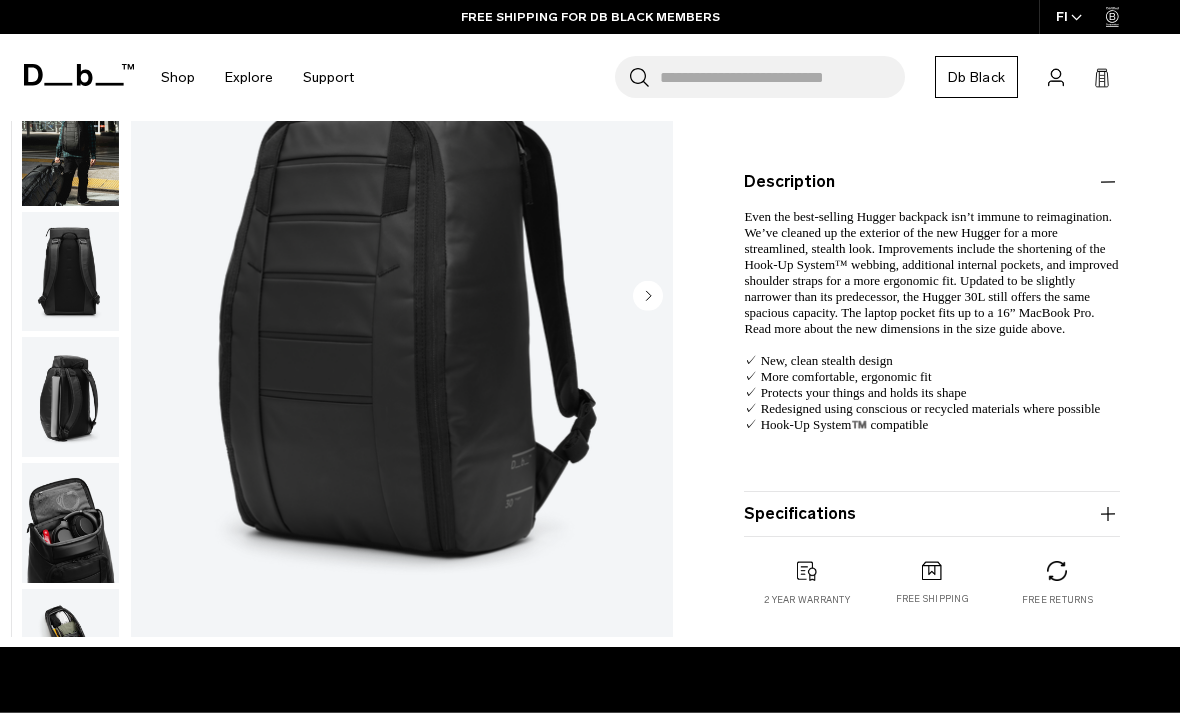 scroll, scrollTop: 557, scrollLeft: 0, axis: vertical 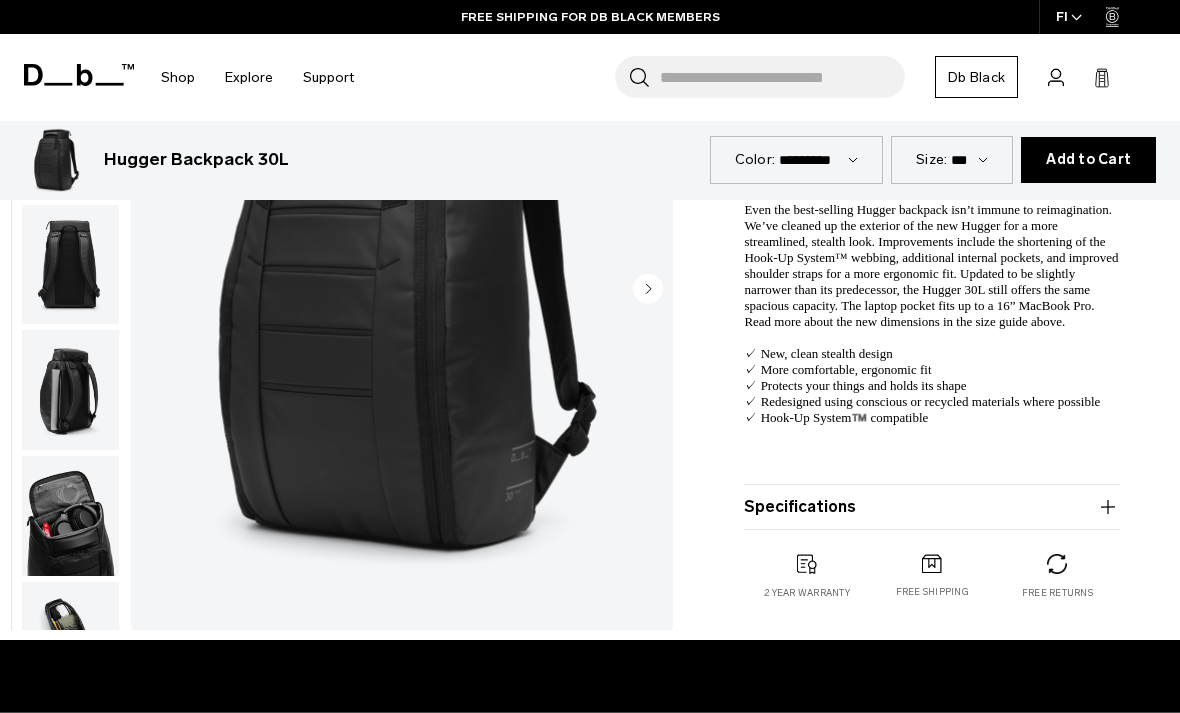 click 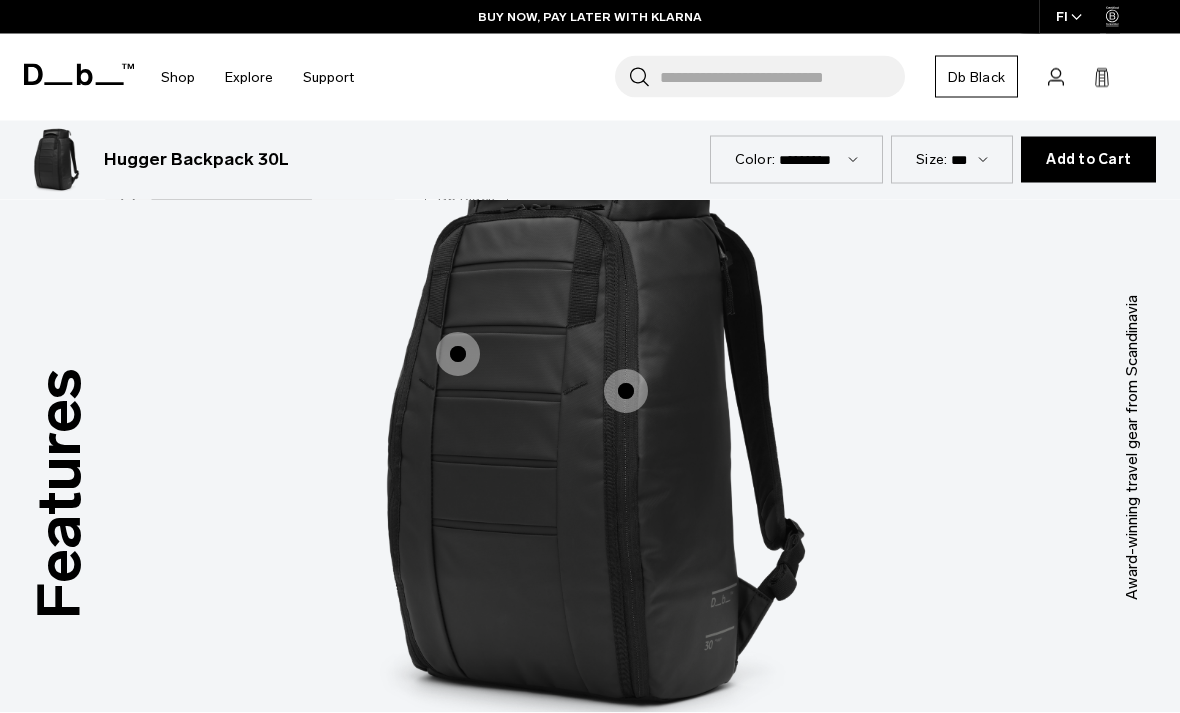 scroll, scrollTop: 1863, scrollLeft: 0, axis: vertical 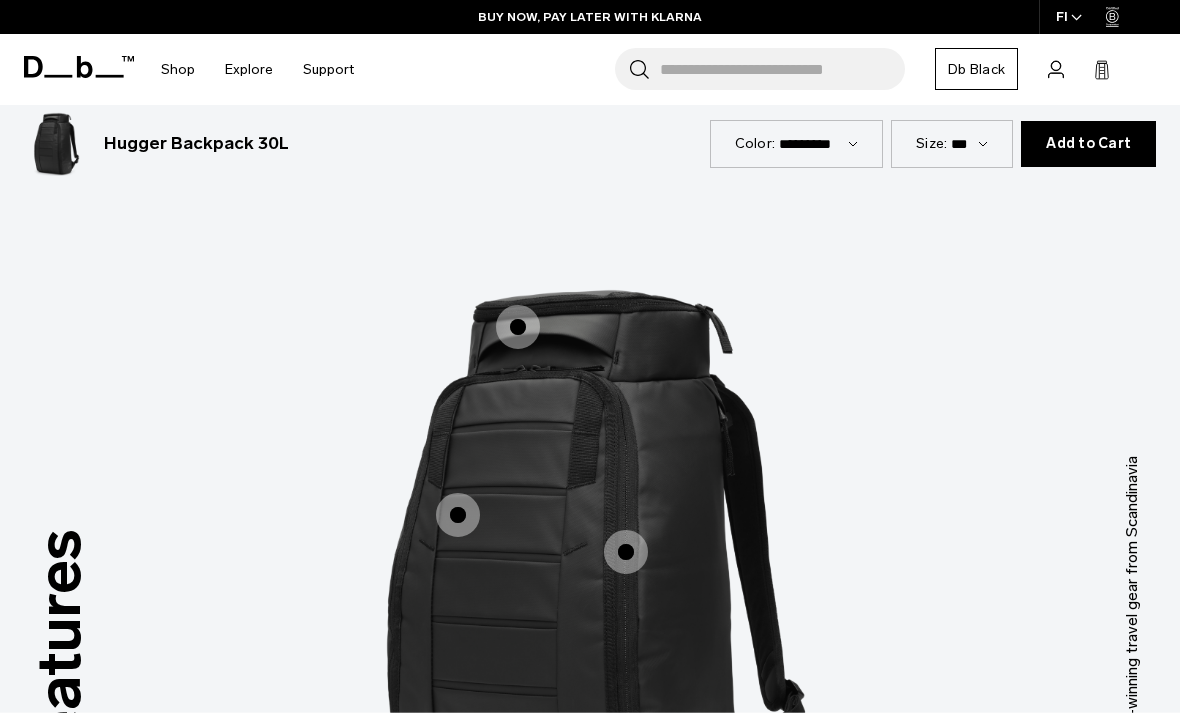click at bounding box center [518, 327] 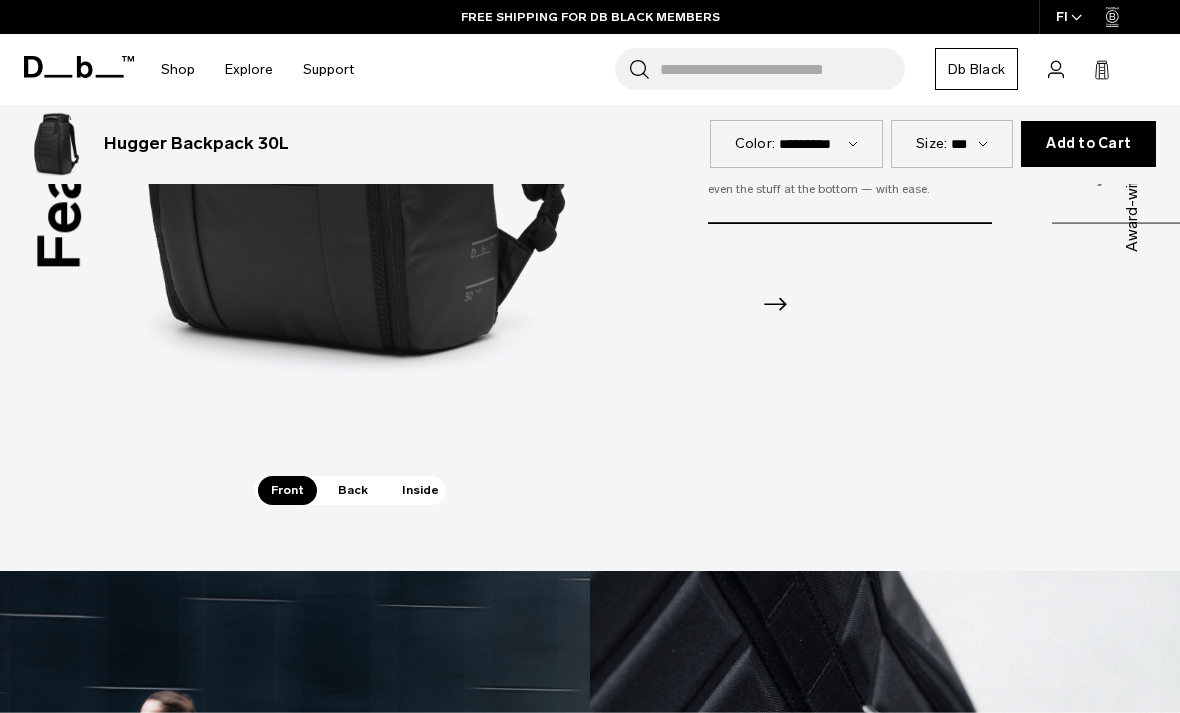 scroll, scrollTop: 2306, scrollLeft: 0, axis: vertical 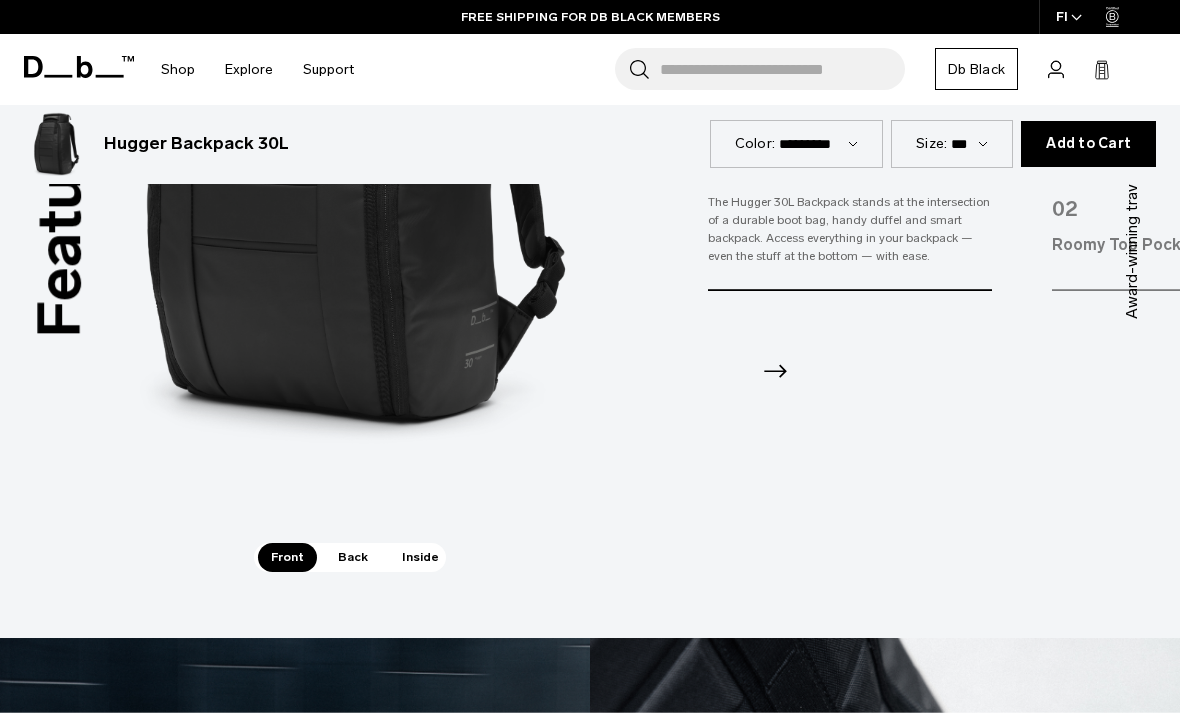 click on "Back" at bounding box center (353, 557) 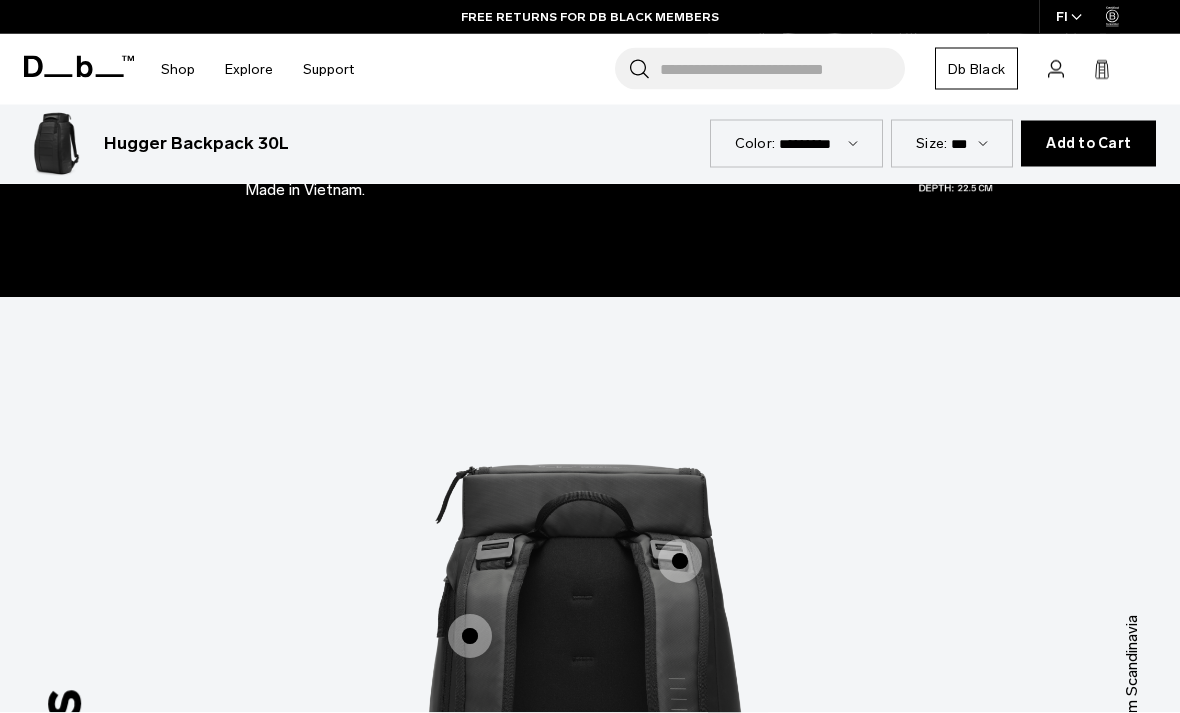 scroll, scrollTop: 1701, scrollLeft: 0, axis: vertical 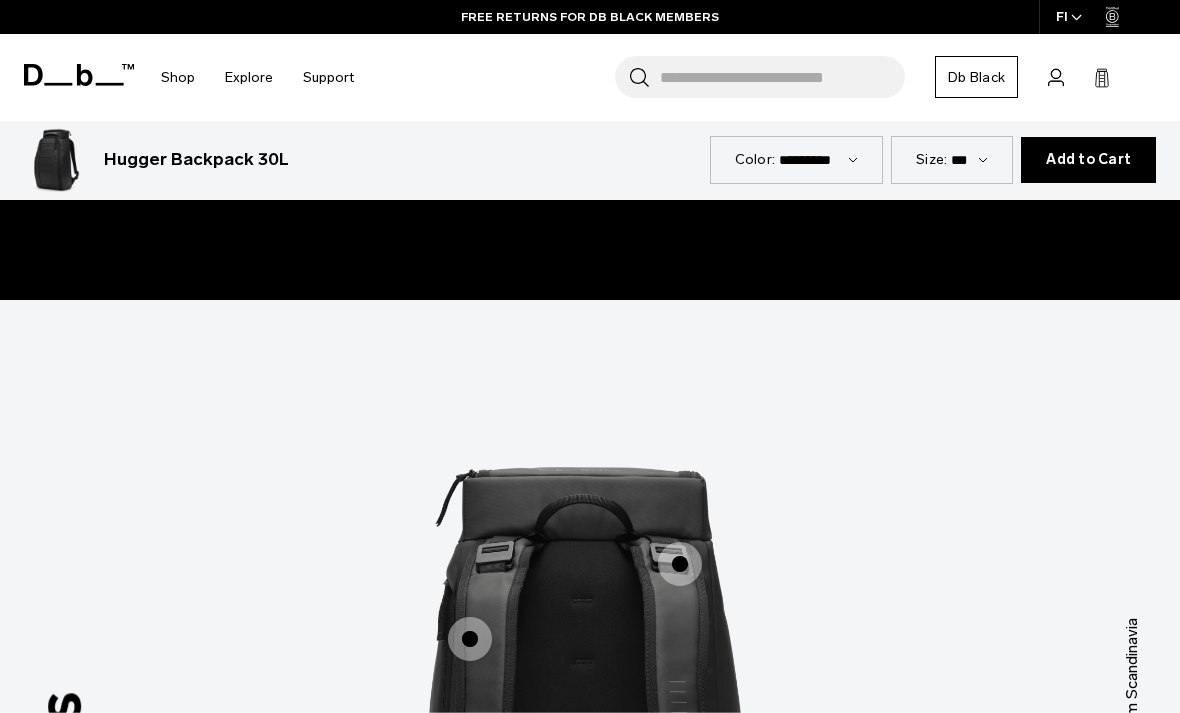 click at bounding box center [470, 639] 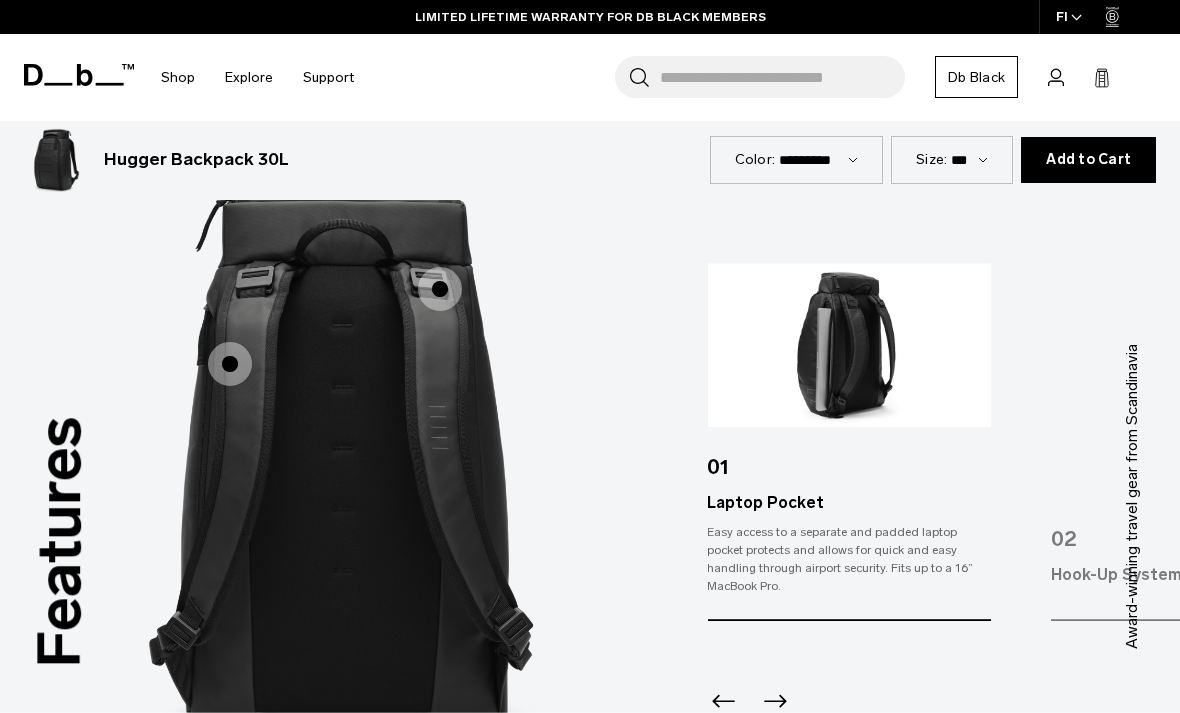 scroll, scrollTop: 1978, scrollLeft: 0, axis: vertical 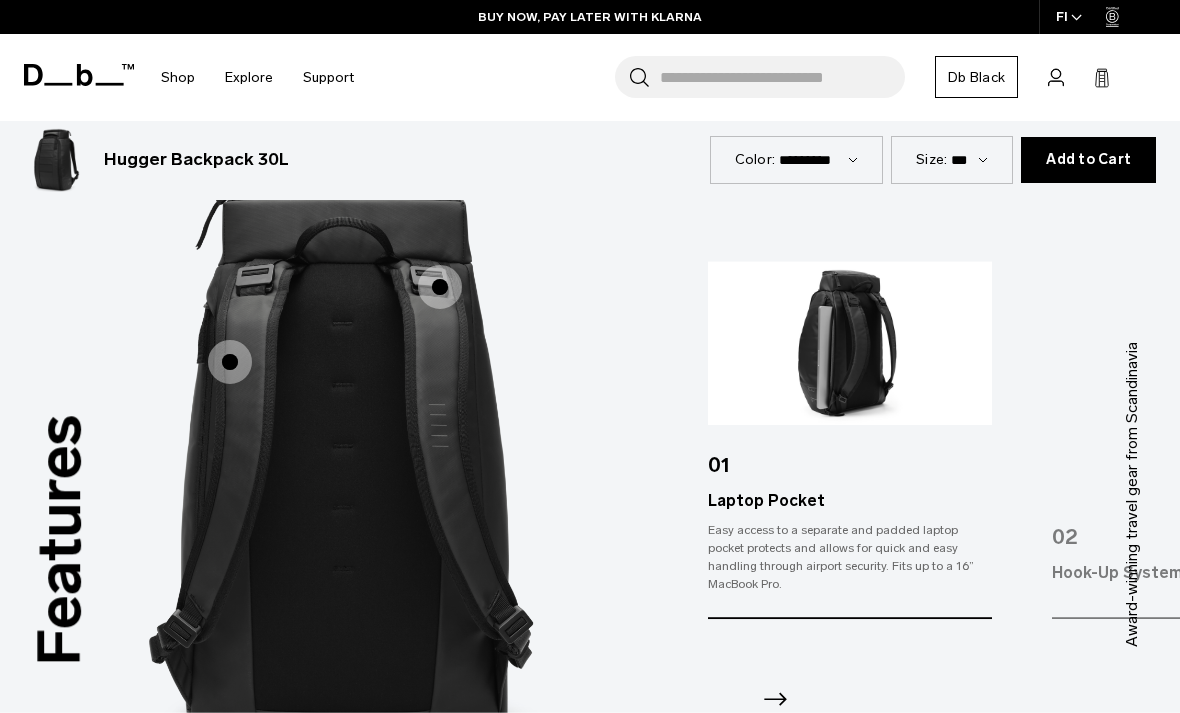 click on "Size:" at bounding box center [931, 159] 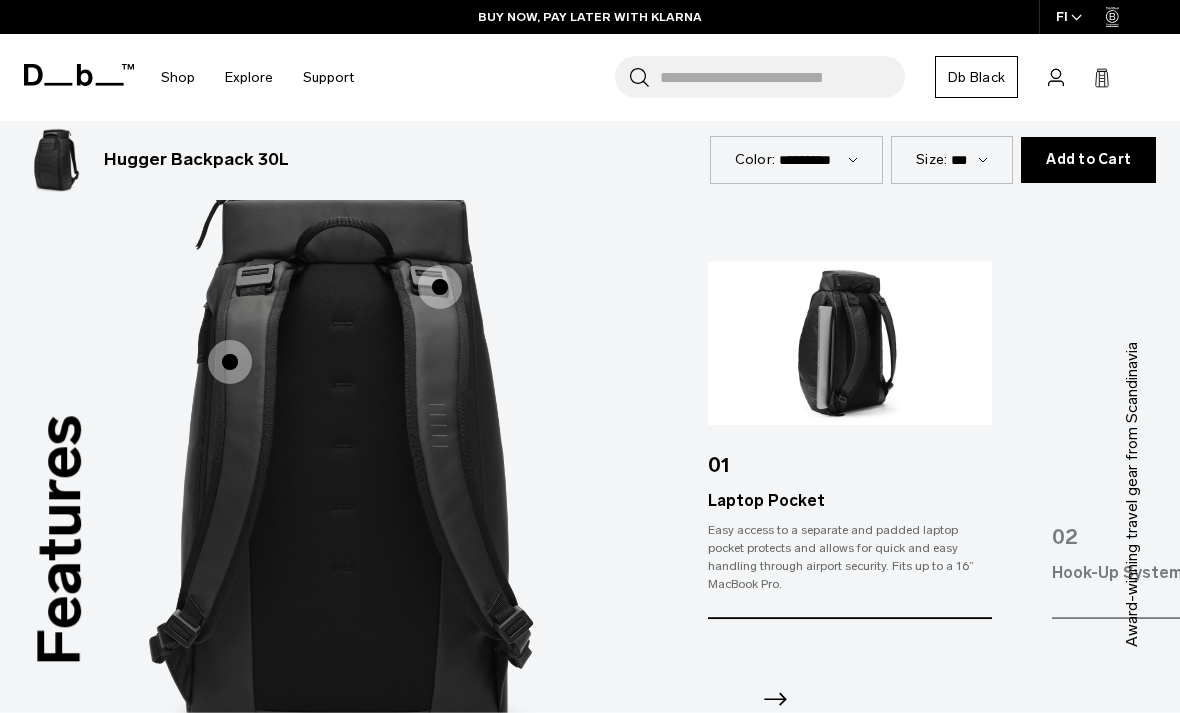 click on "*** *** ***" at bounding box center [969, 159] 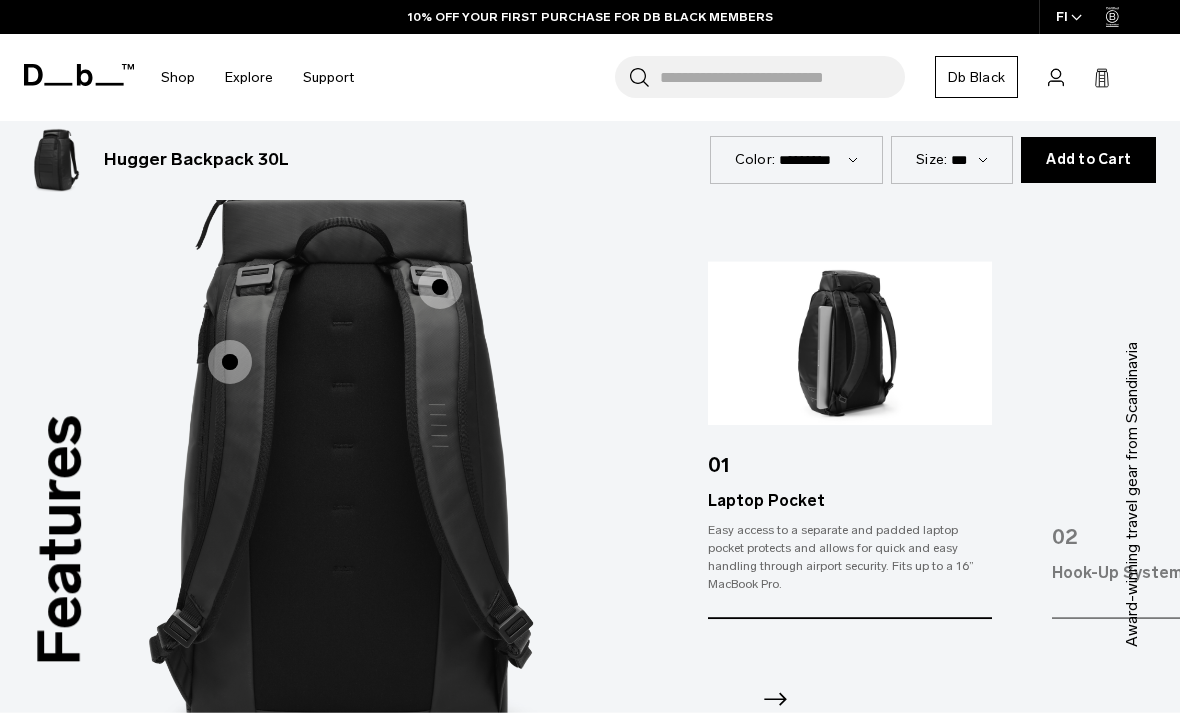 select on "**********" 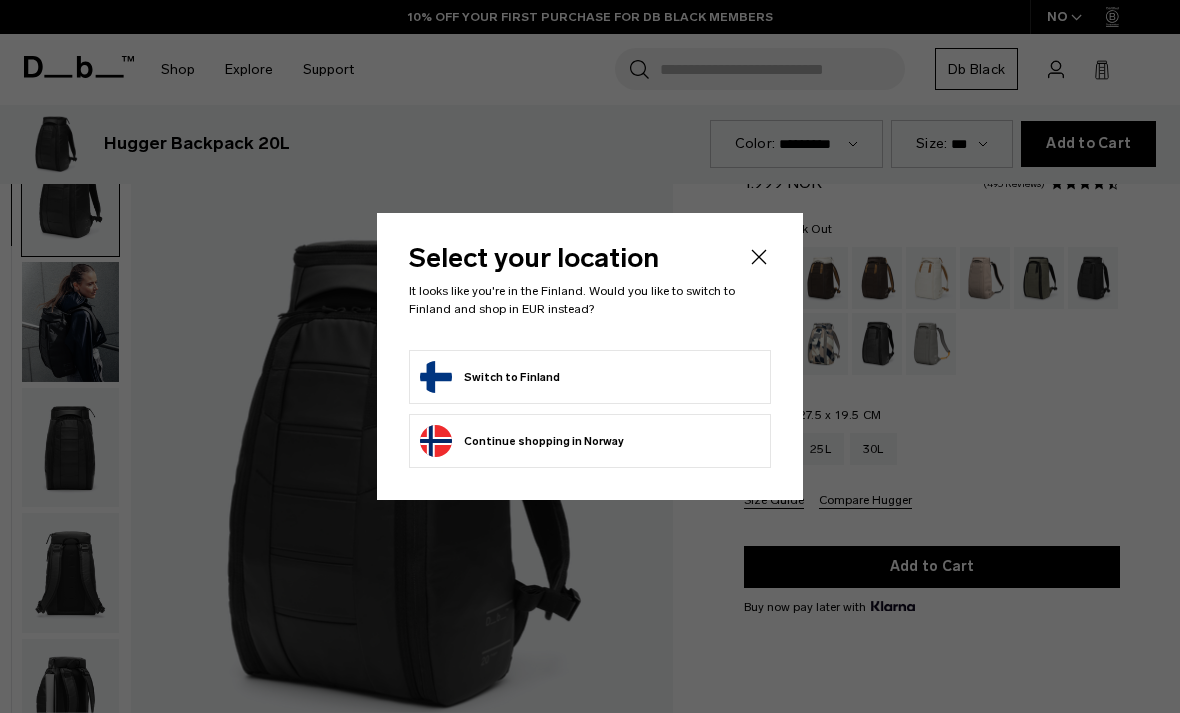 click on "Switch to Finland" at bounding box center (490, 377) 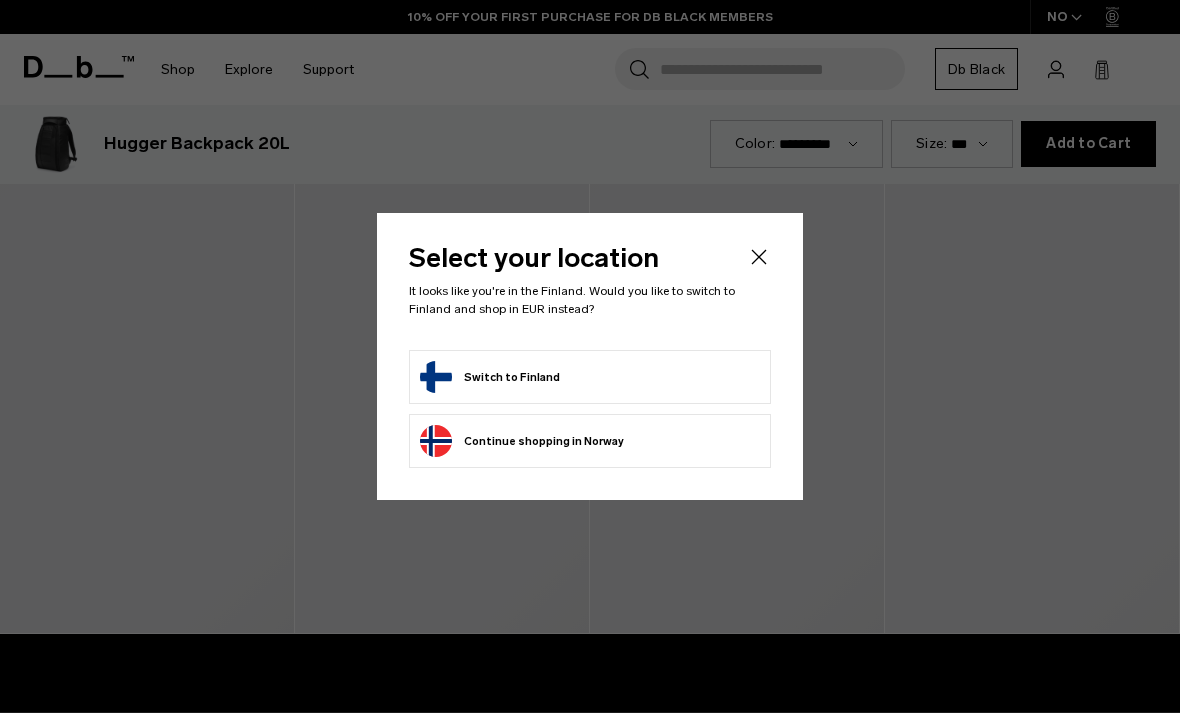 click on "Switch to Finland
Continue browsing Norway store
Continue shopping in Norway" 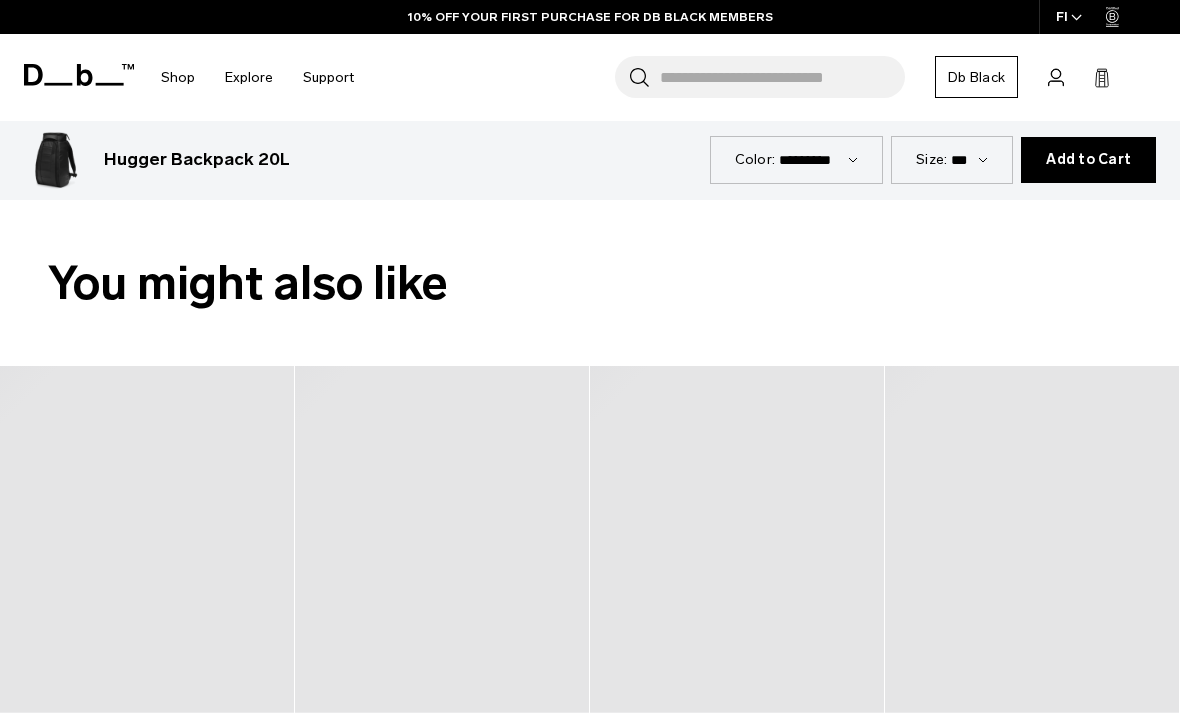 scroll, scrollTop: 1005, scrollLeft: 0, axis: vertical 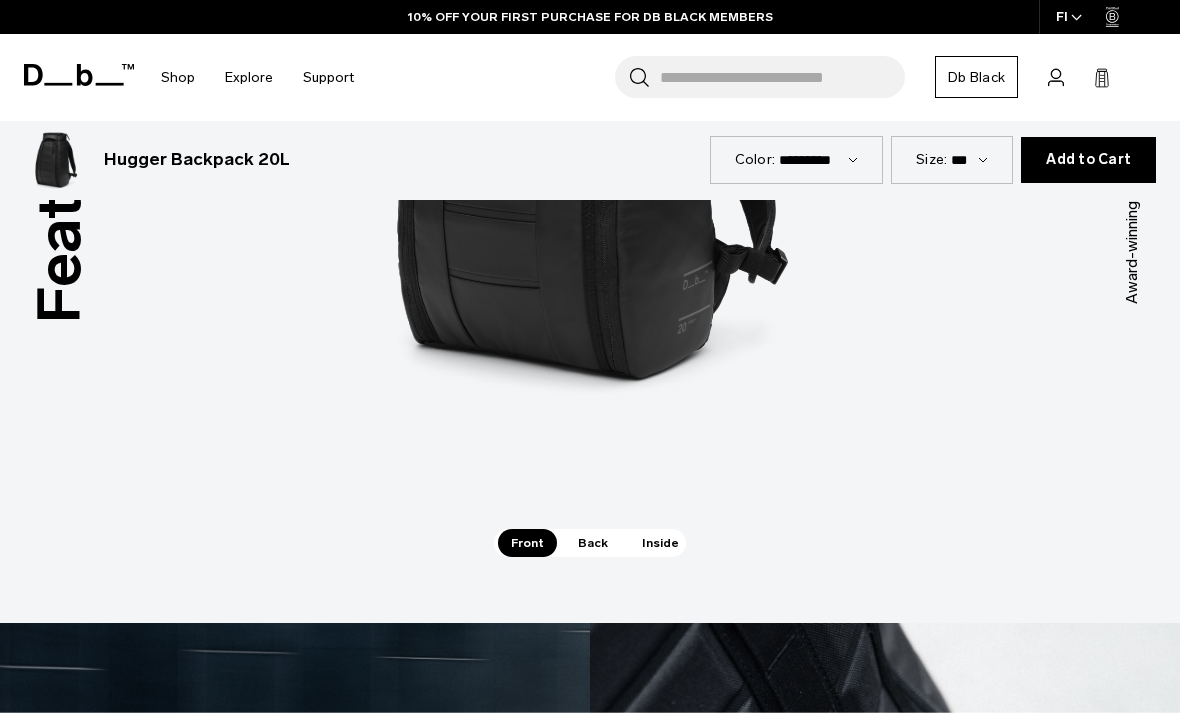 click on "Back" at bounding box center [593, 543] 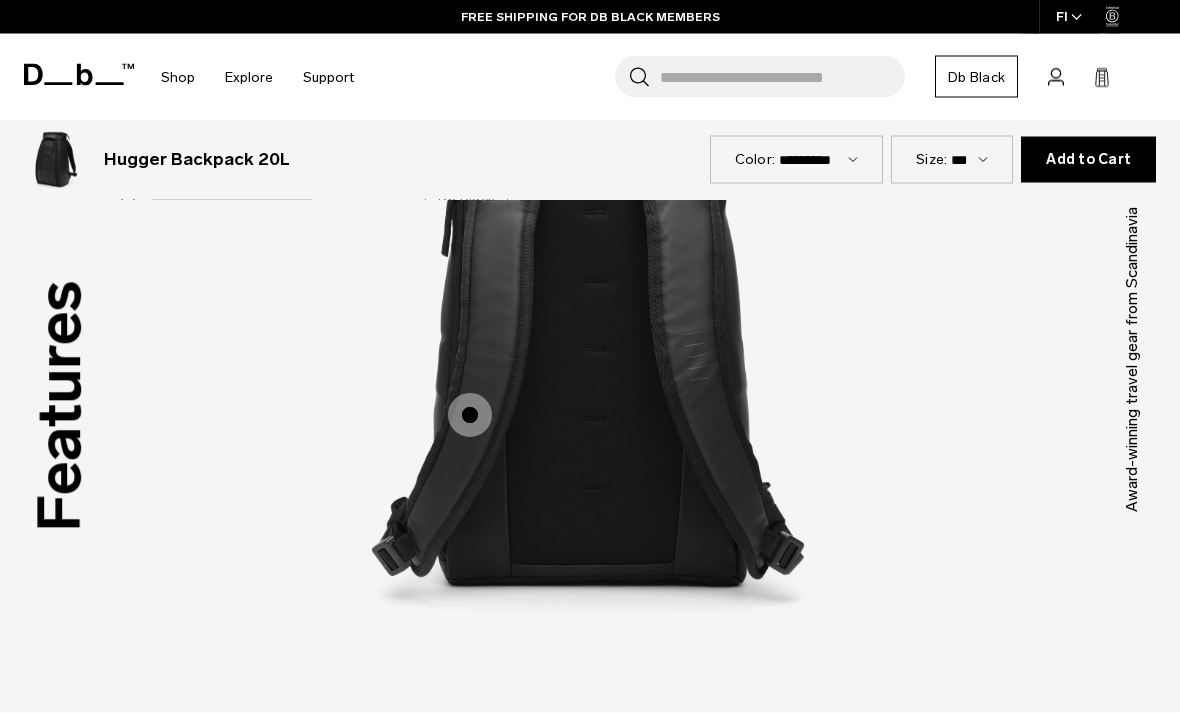 scroll, scrollTop: 2401, scrollLeft: 0, axis: vertical 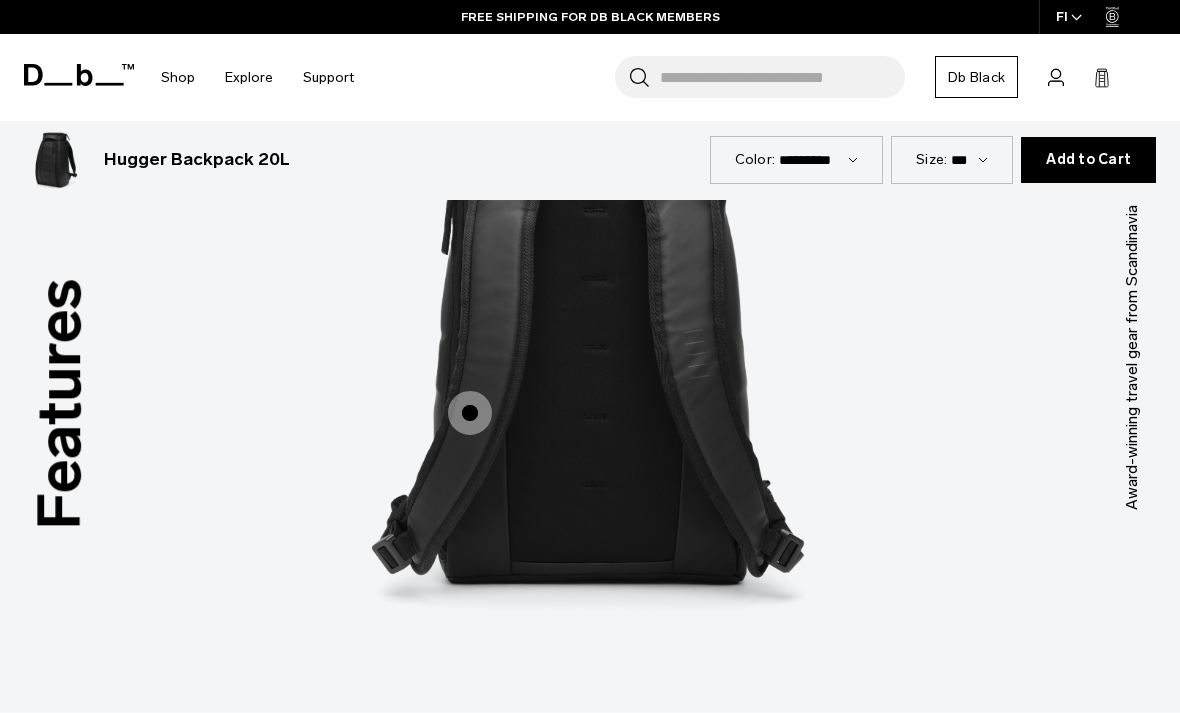 click at bounding box center [470, 413] 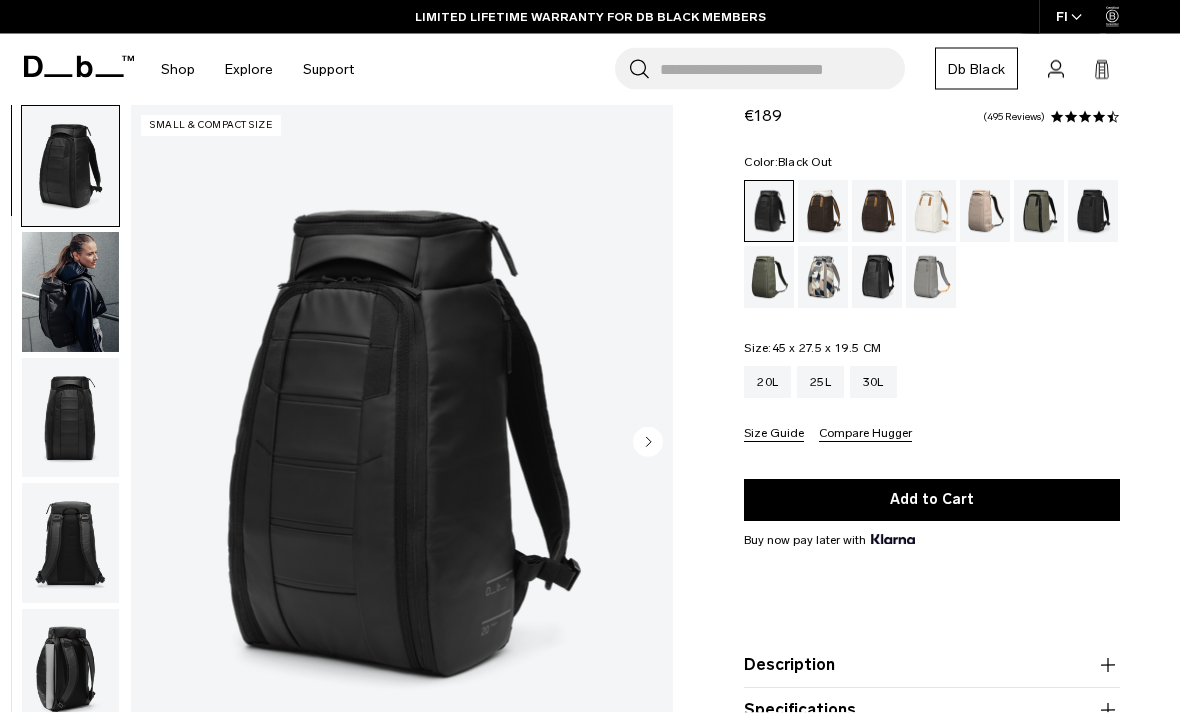 scroll, scrollTop: 0, scrollLeft: 0, axis: both 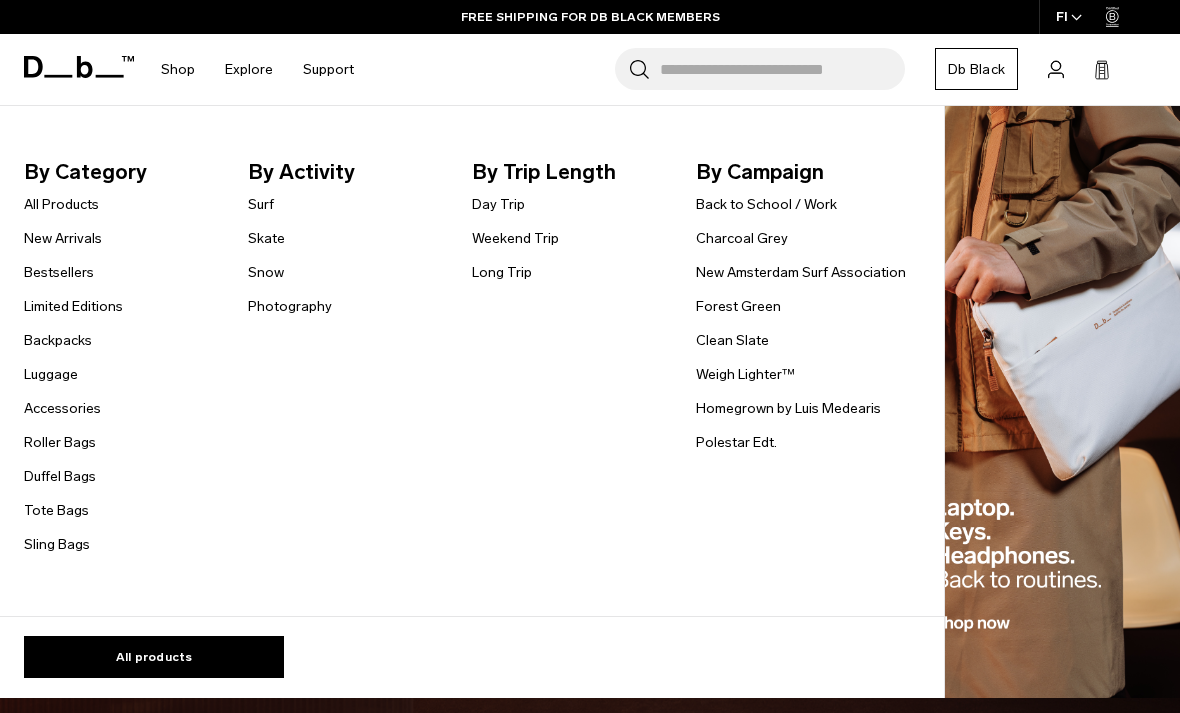 click on "Back to School / Work" at bounding box center (766, 204) 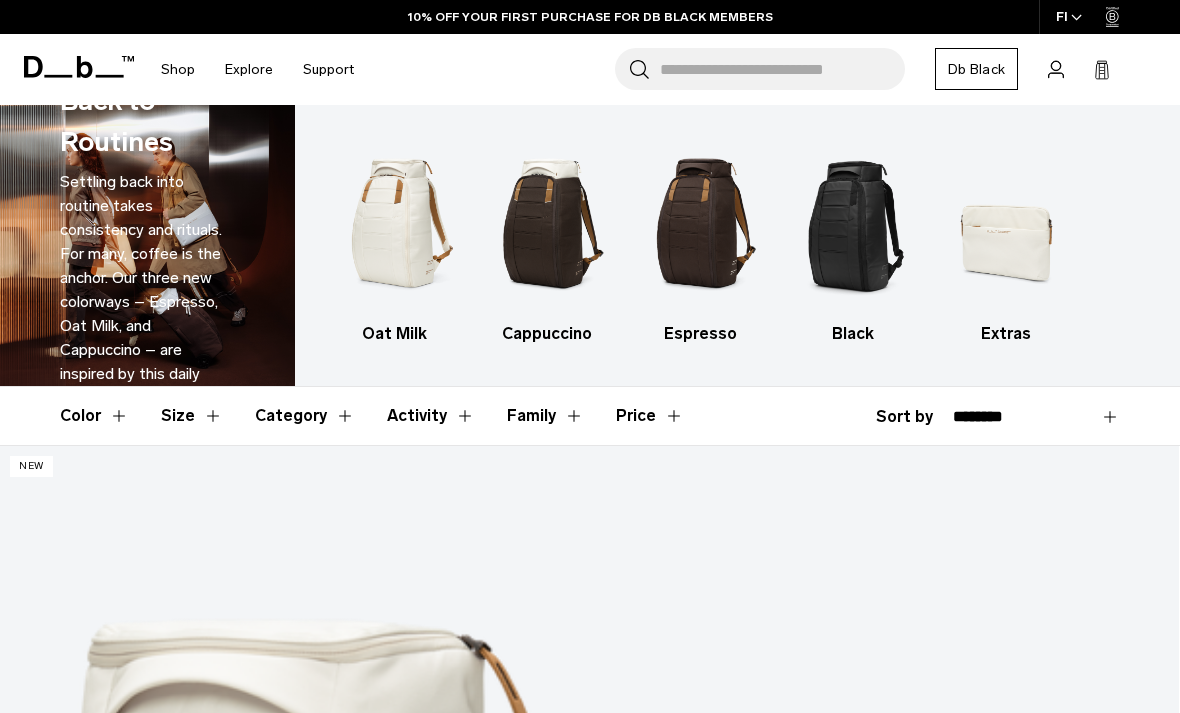 scroll, scrollTop: 68, scrollLeft: 0, axis: vertical 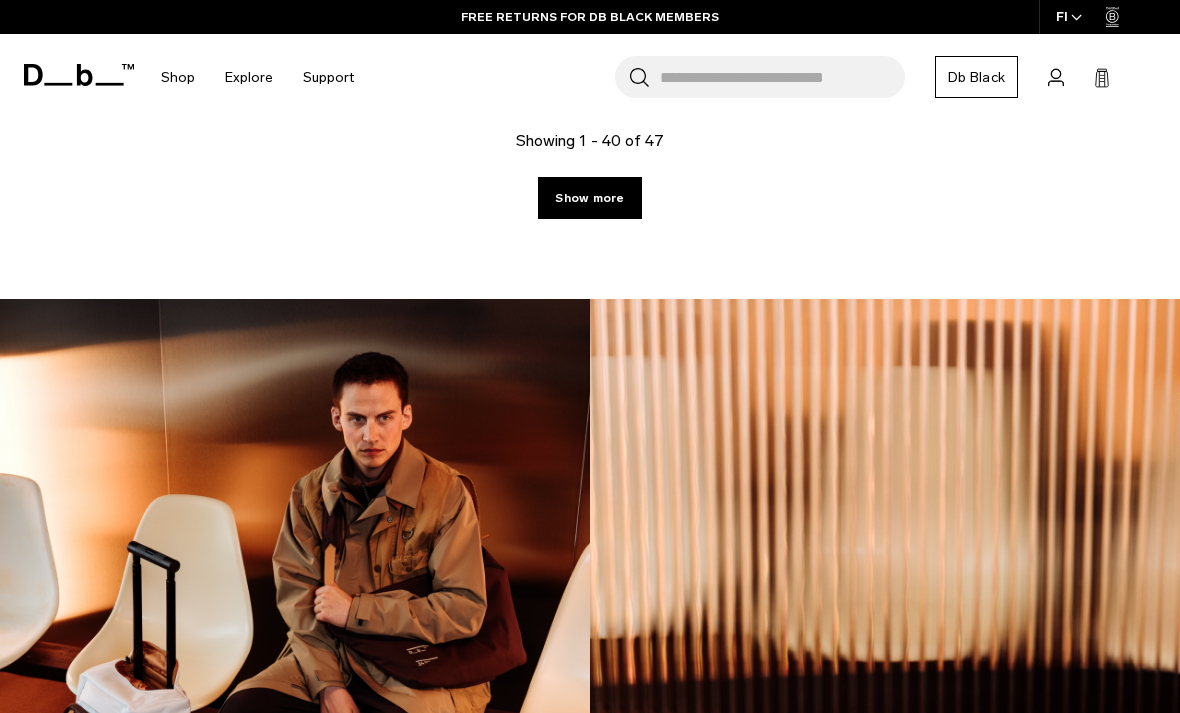 click on "Show more" at bounding box center (589, 198) 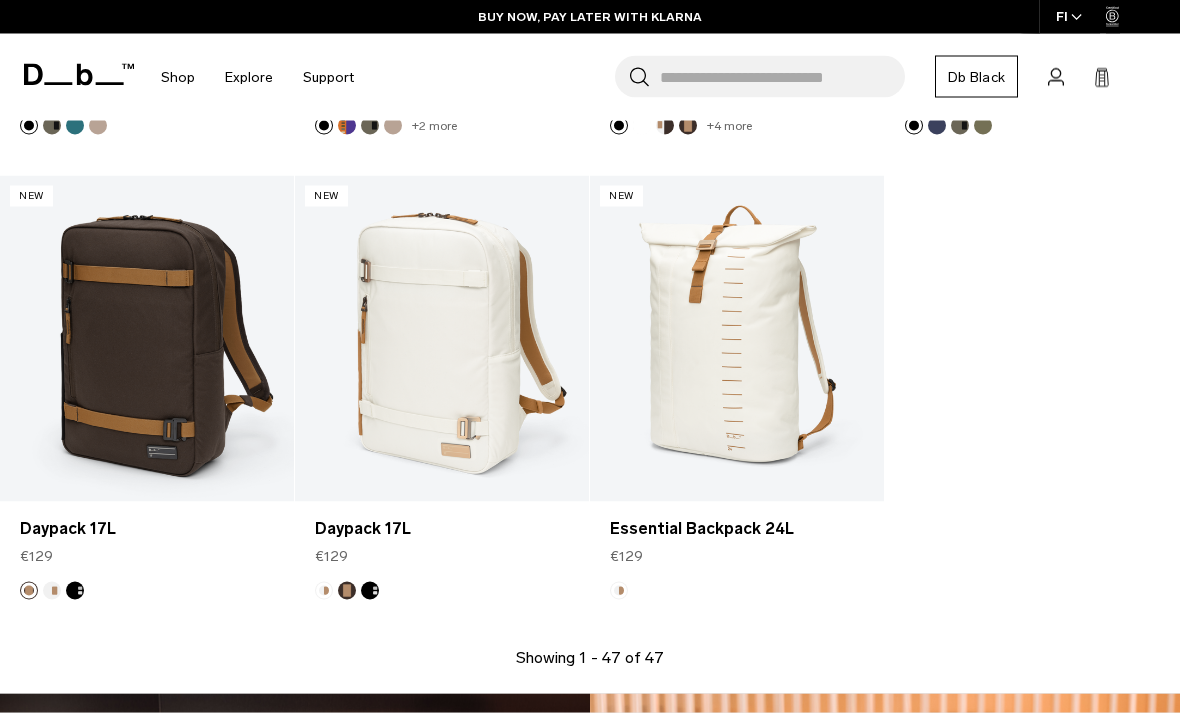 scroll, scrollTop: 7059, scrollLeft: 0, axis: vertical 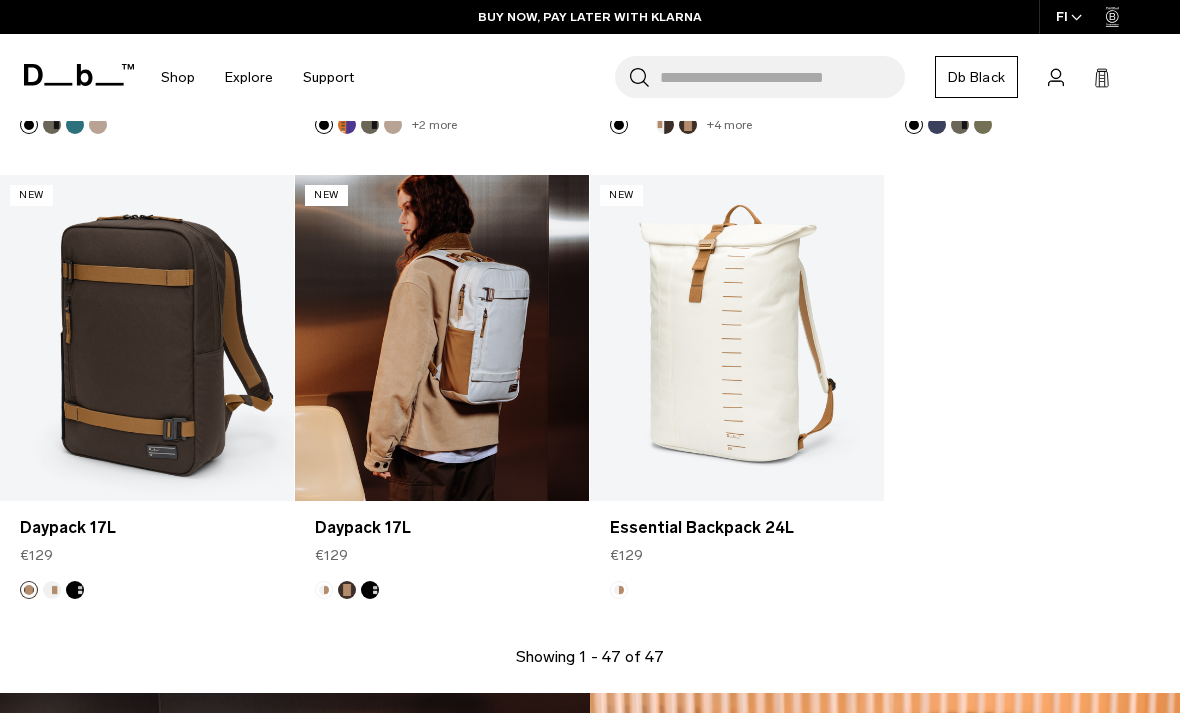 click at bounding box center (442, 338) 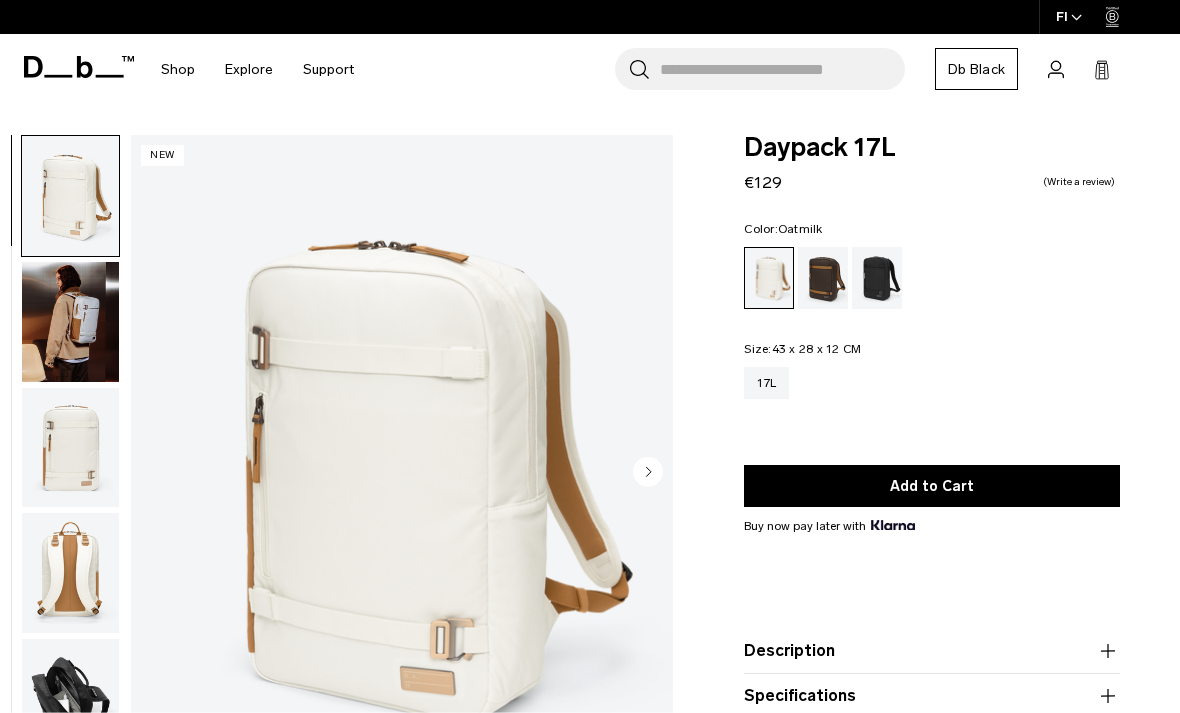 scroll, scrollTop: 0, scrollLeft: 0, axis: both 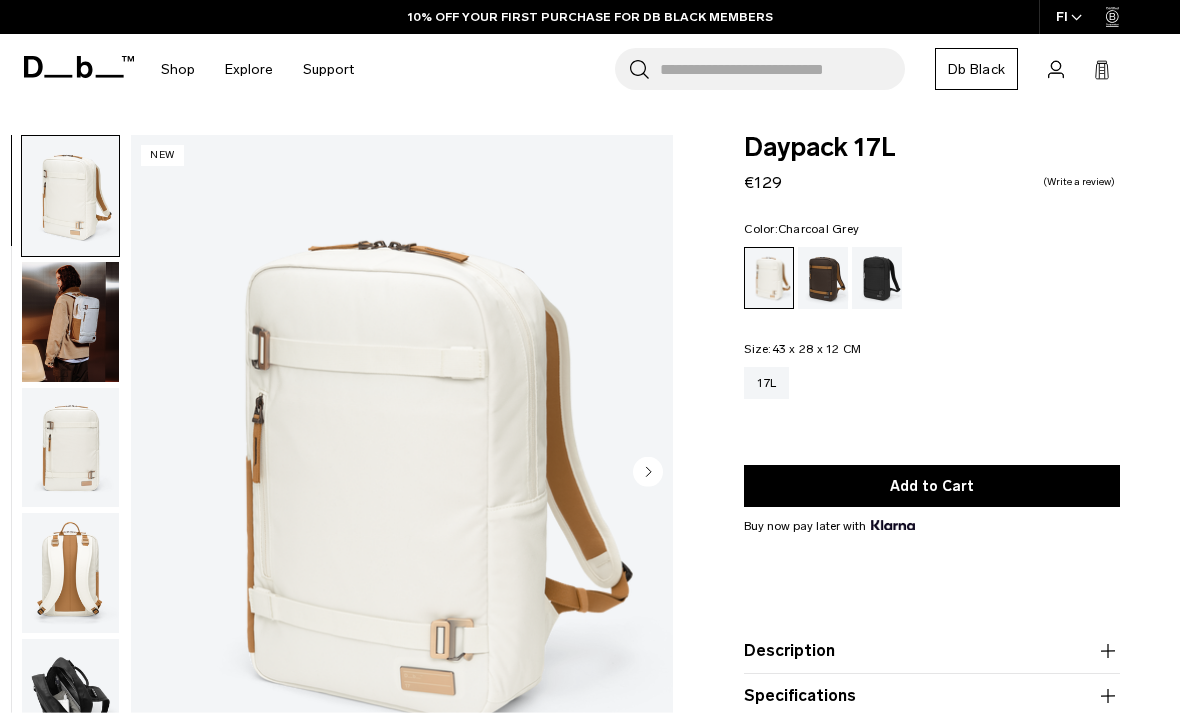 click at bounding box center (877, 278) 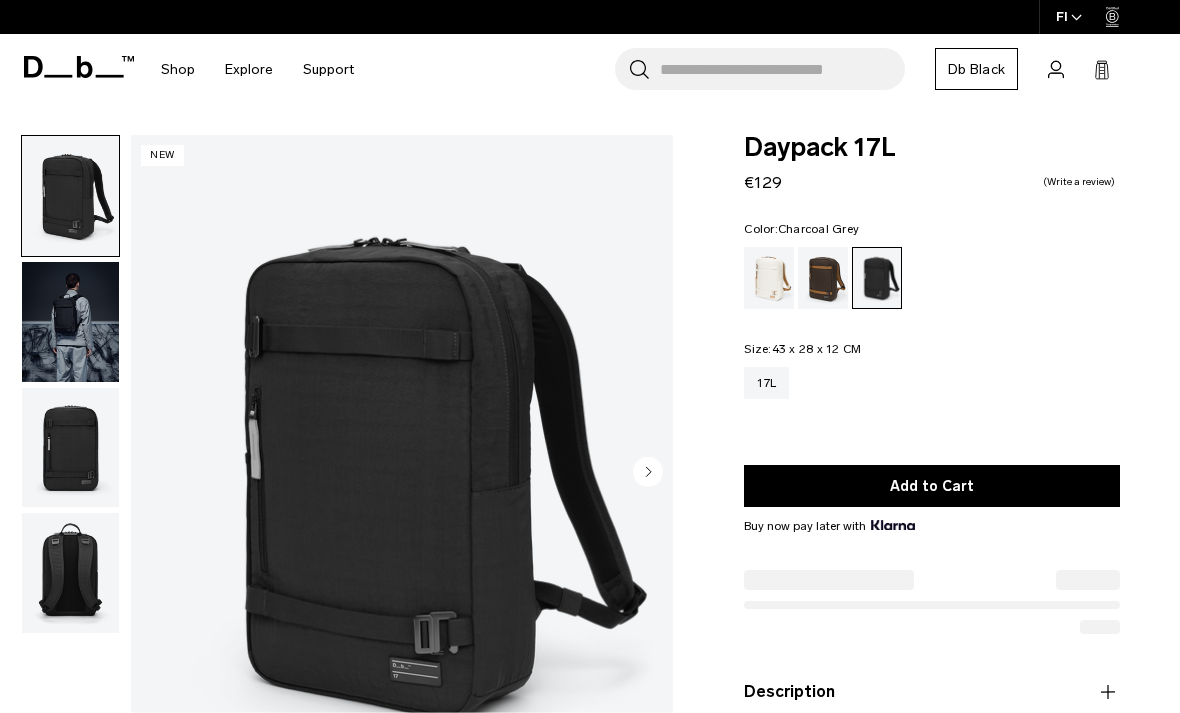 scroll, scrollTop: 0, scrollLeft: 0, axis: both 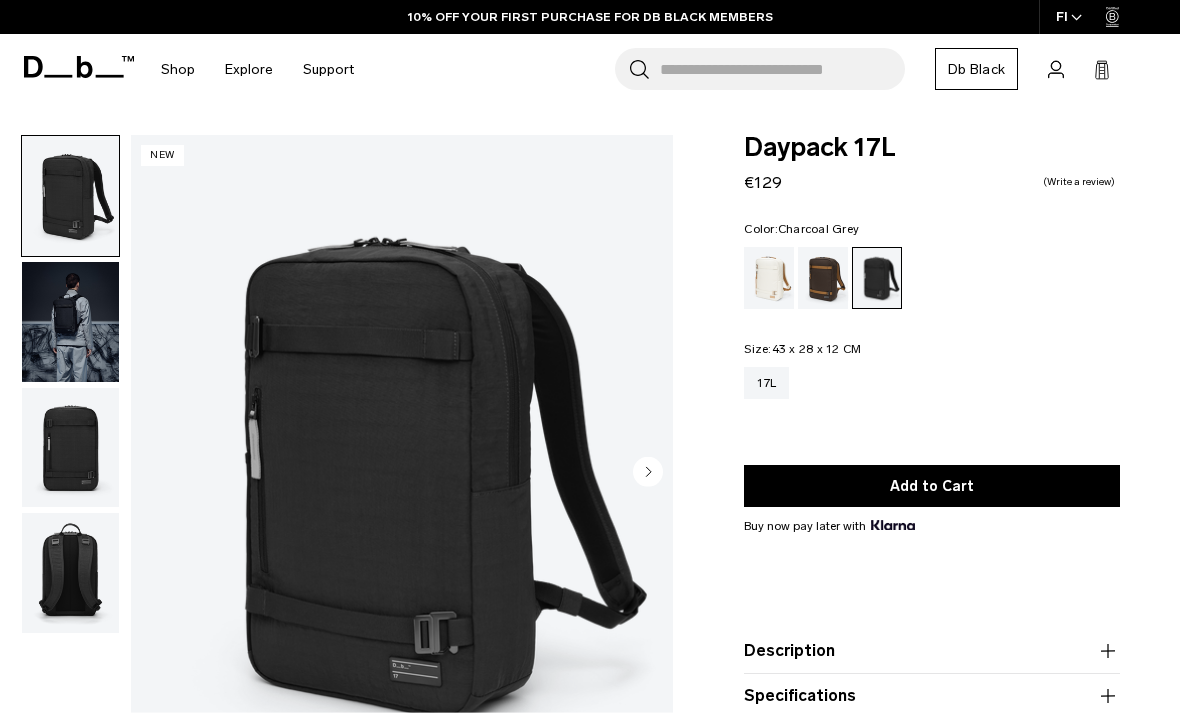 click at bounding box center (70, 322) 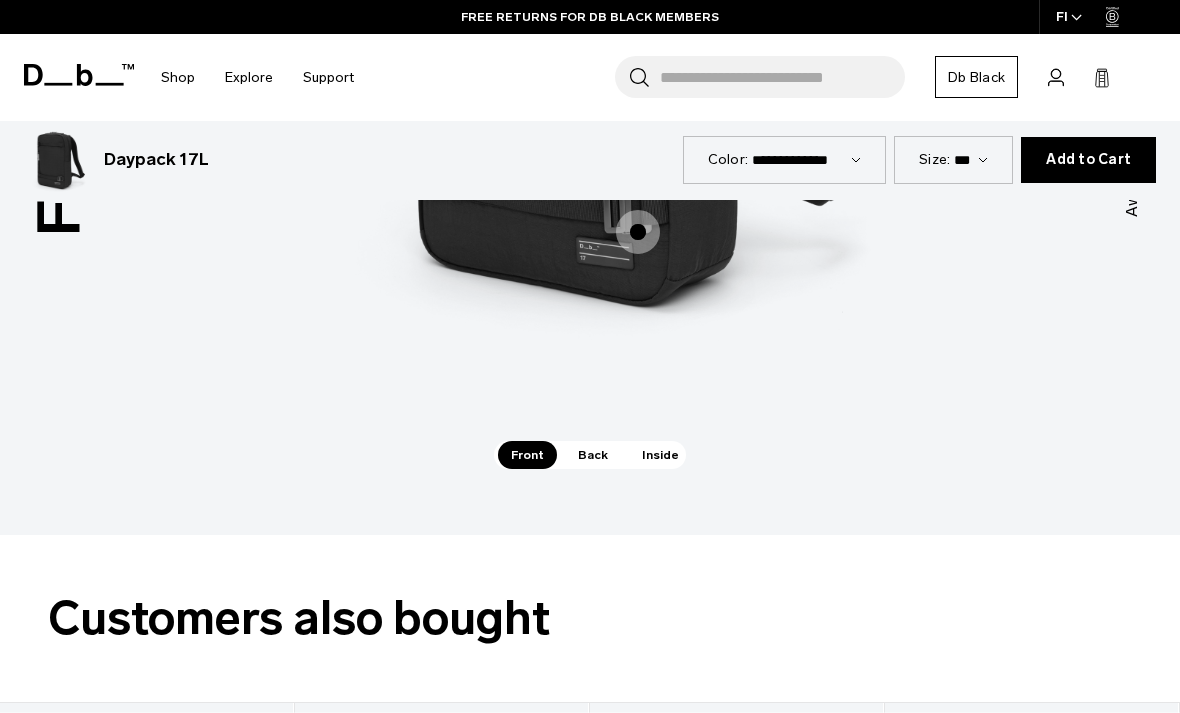 scroll, scrollTop: 2691, scrollLeft: 0, axis: vertical 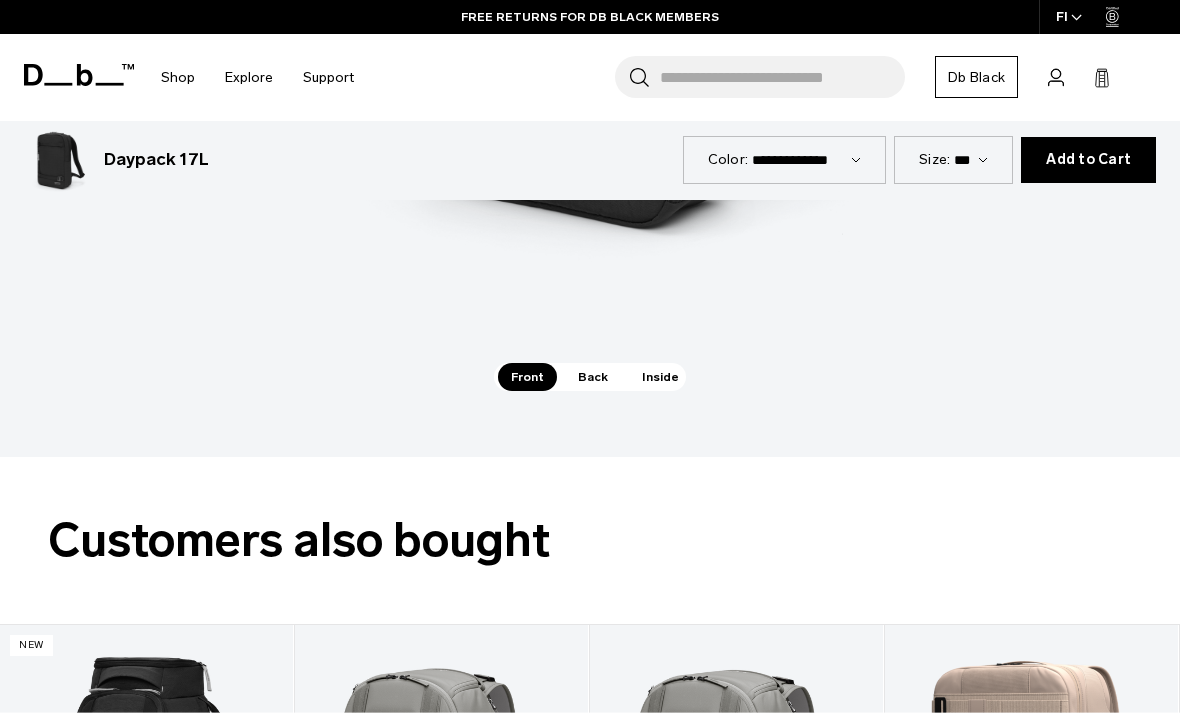 click on "Back" at bounding box center (593, 377) 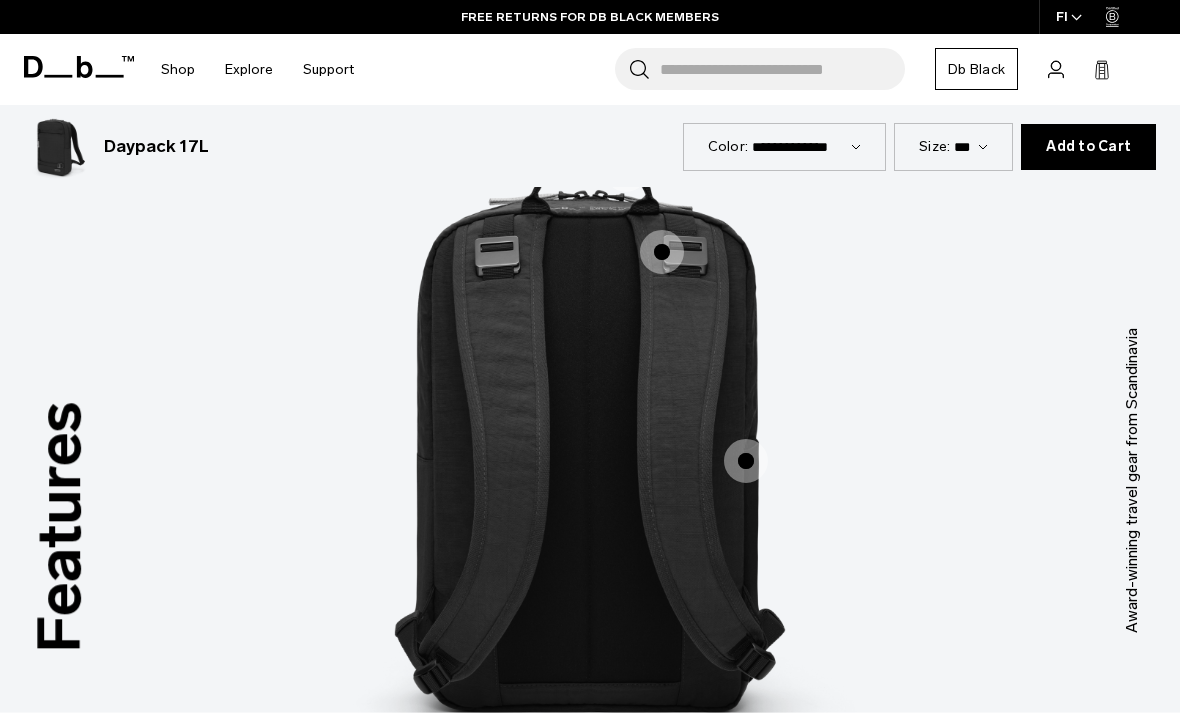 scroll, scrollTop: 2175, scrollLeft: 0, axis: vertical 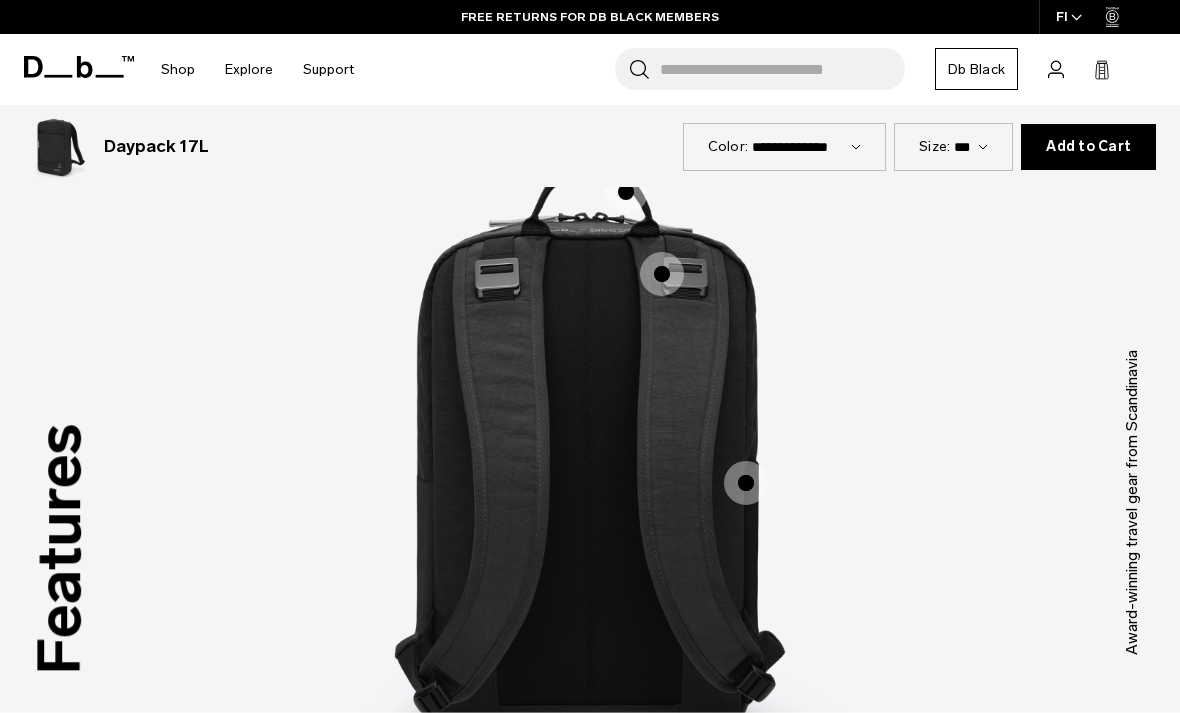click at bounding box center (746, 483) 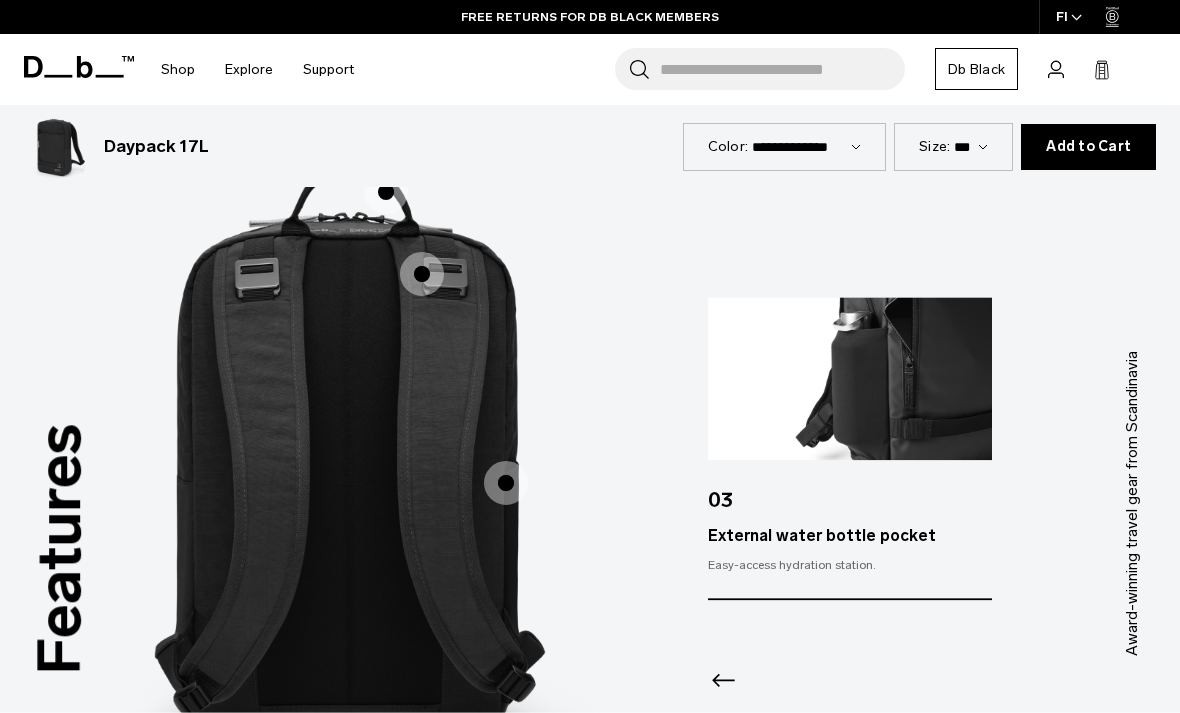 click at bounding box center [422, 274] 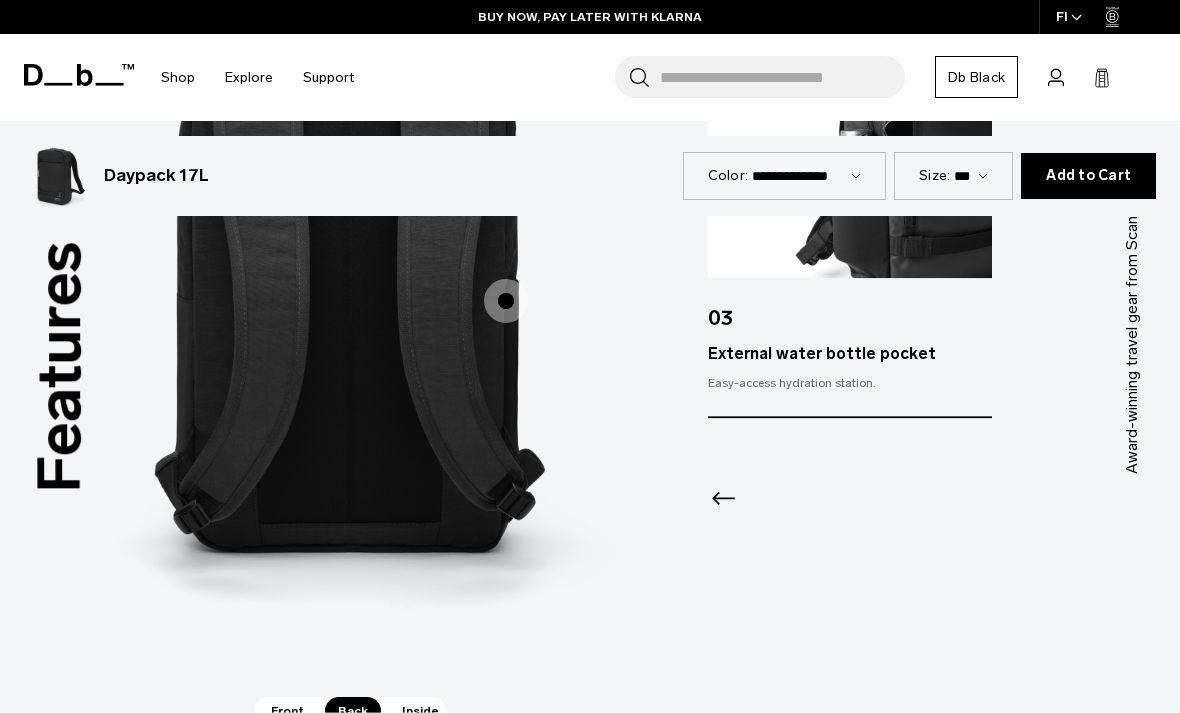 scroll, scrollTop: 2361, scrollLeft: 0, axis: vertical 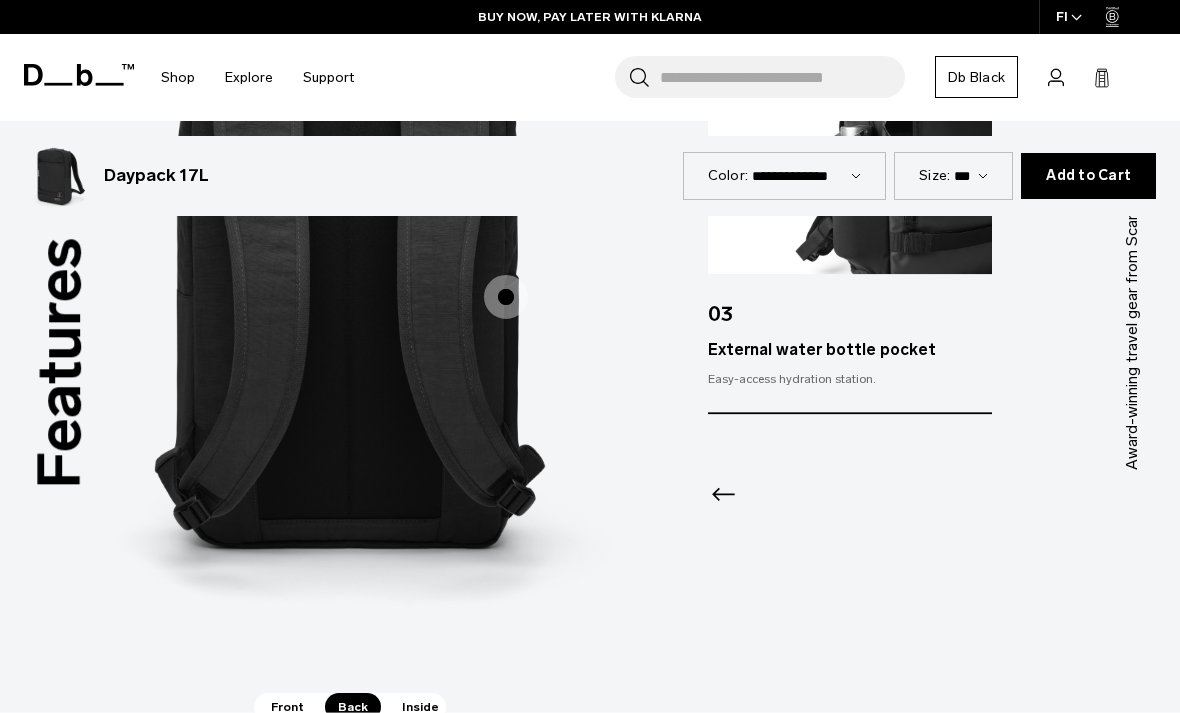 click on "Inside" at bounding box center [420, 707] 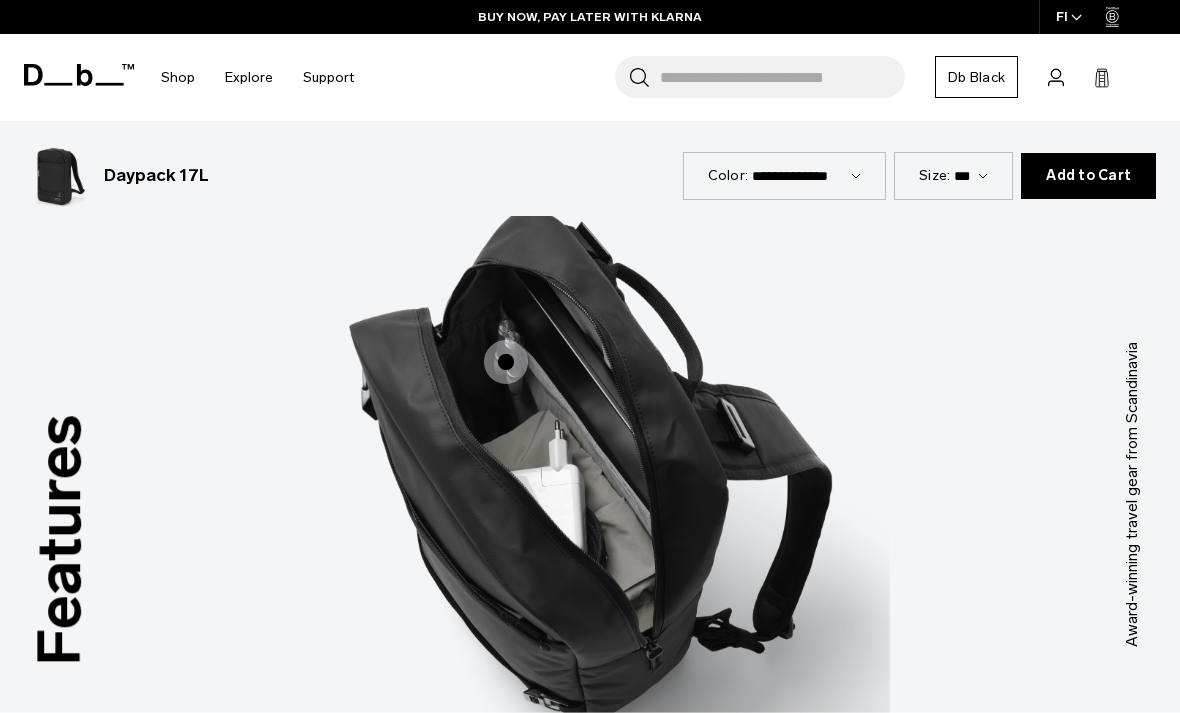 scroll, scrollTop: 2182, scrollLeft: 0, axis: vertical 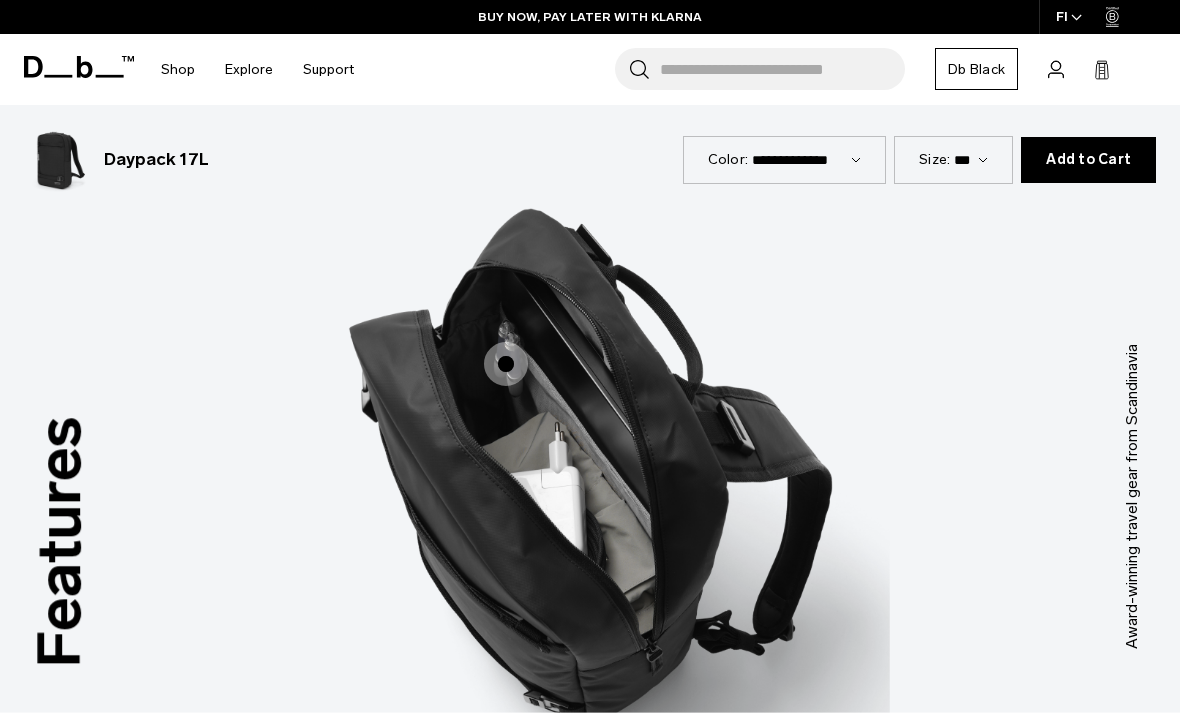 click at bounding box center (506, 364) 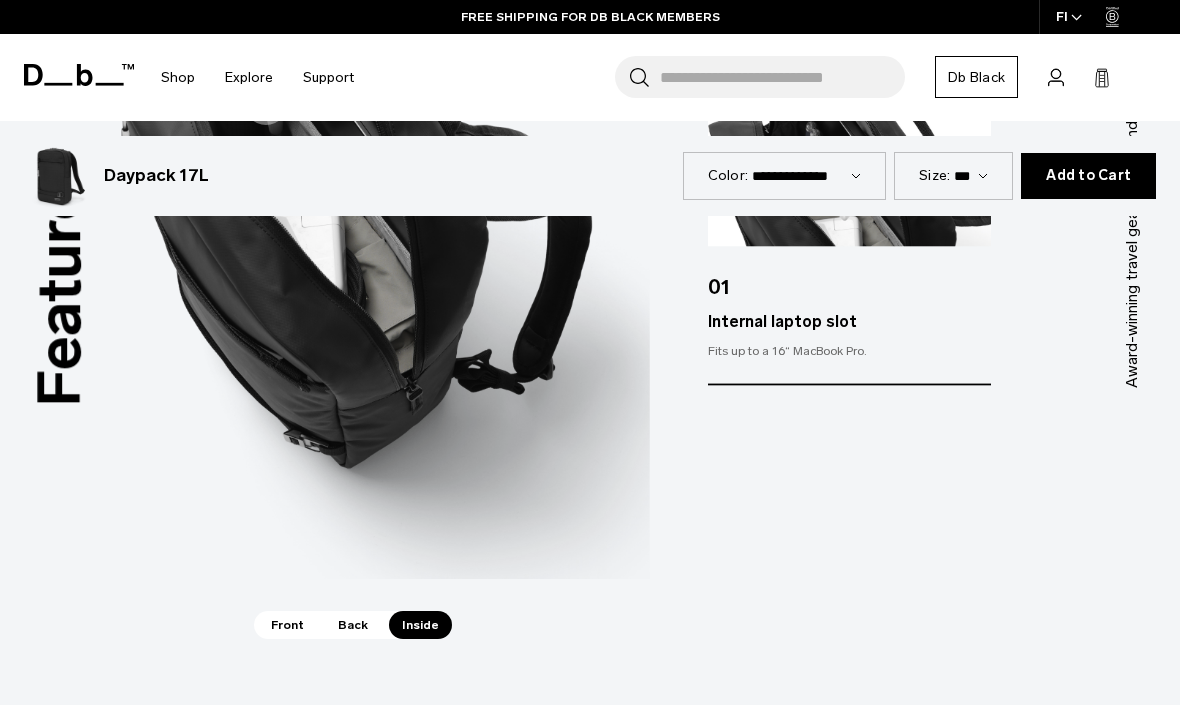 scroll, scrollTop: 2454, scrollLeft: 0, axis: vertical 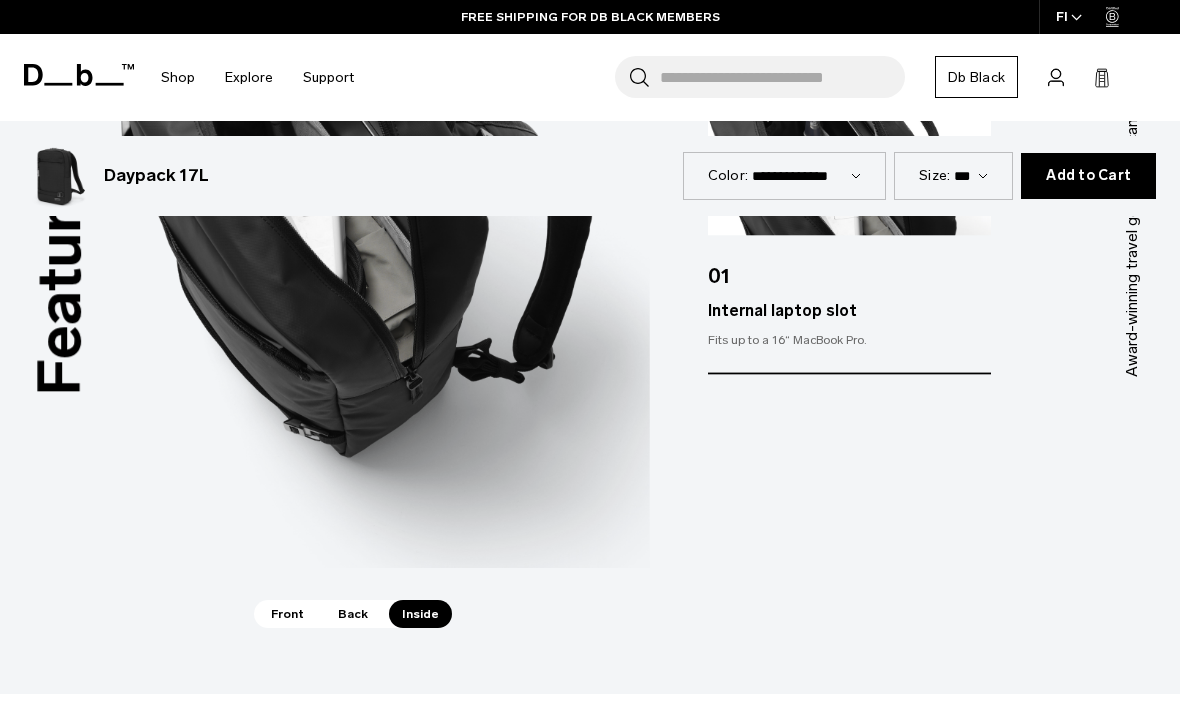 click on "Front" at bounding box center [287, 614] 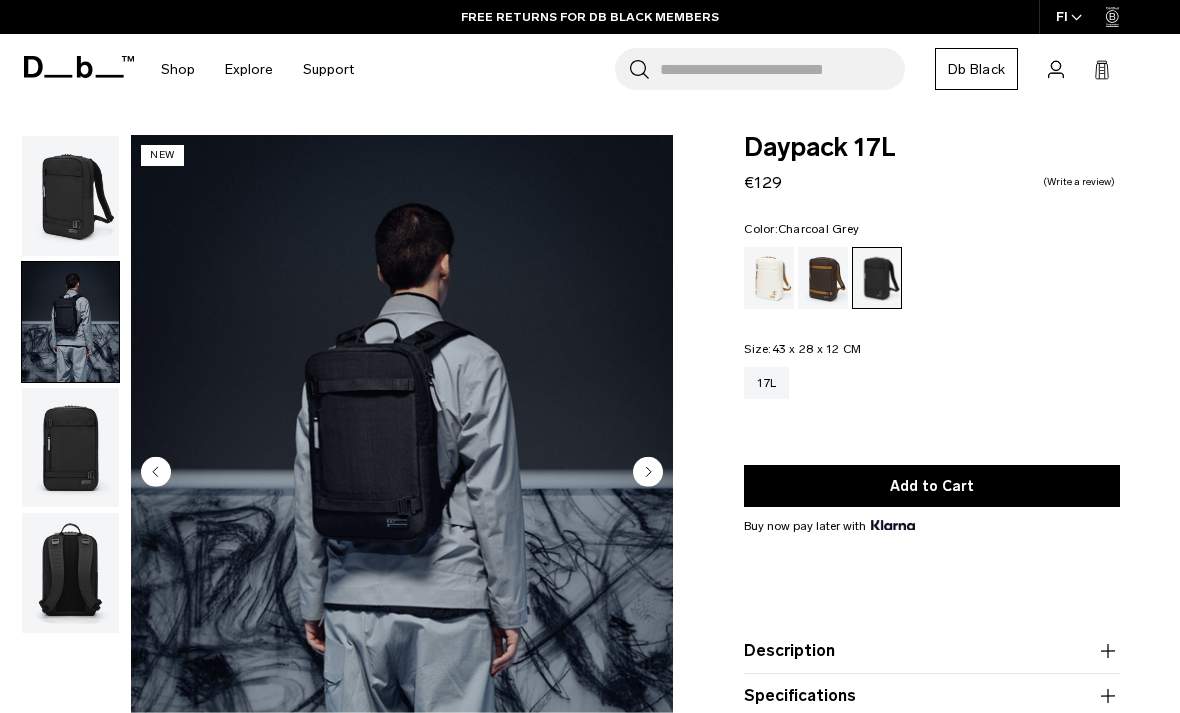 scroll, scrollTop: 14, scrollLeft: 0, axis: vertical 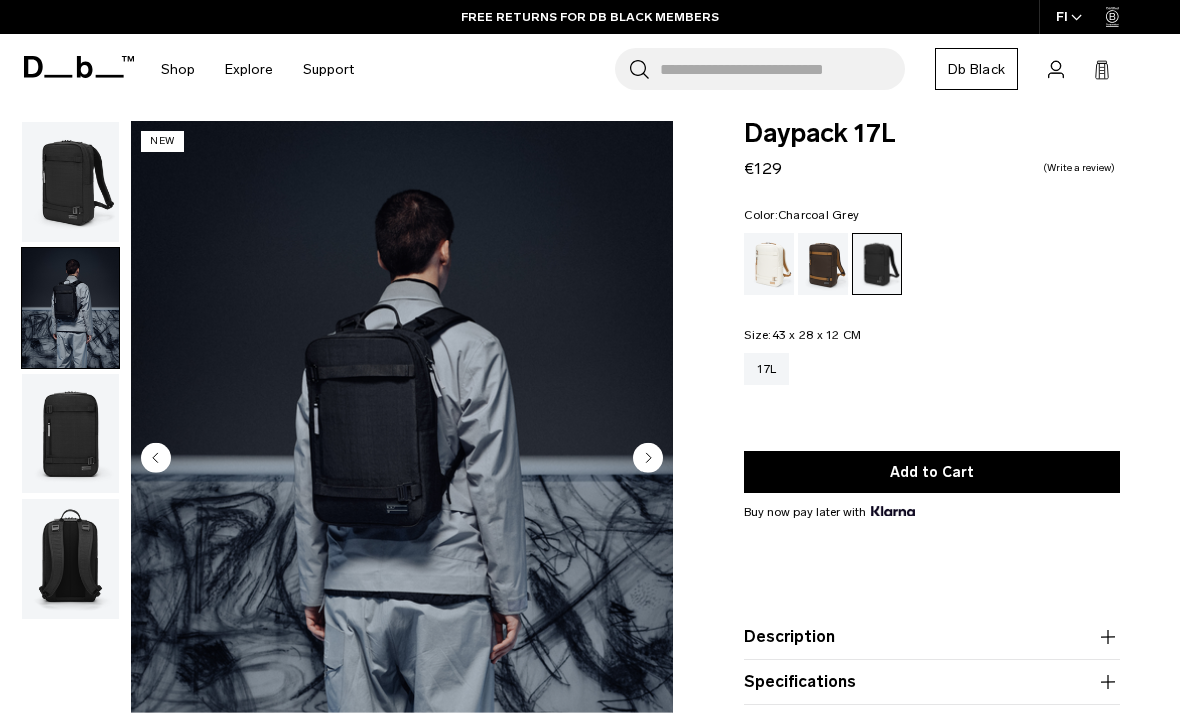 click 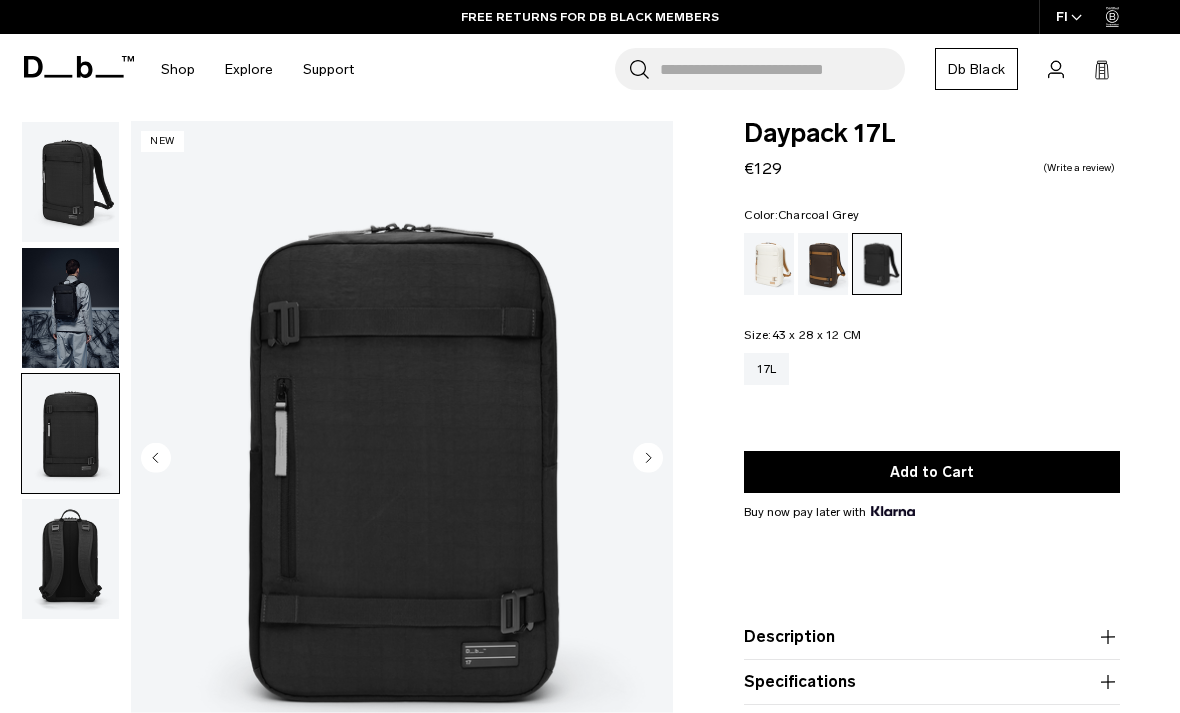 scroll, scrollTop: 0, scrollLeft: 0, axis: both 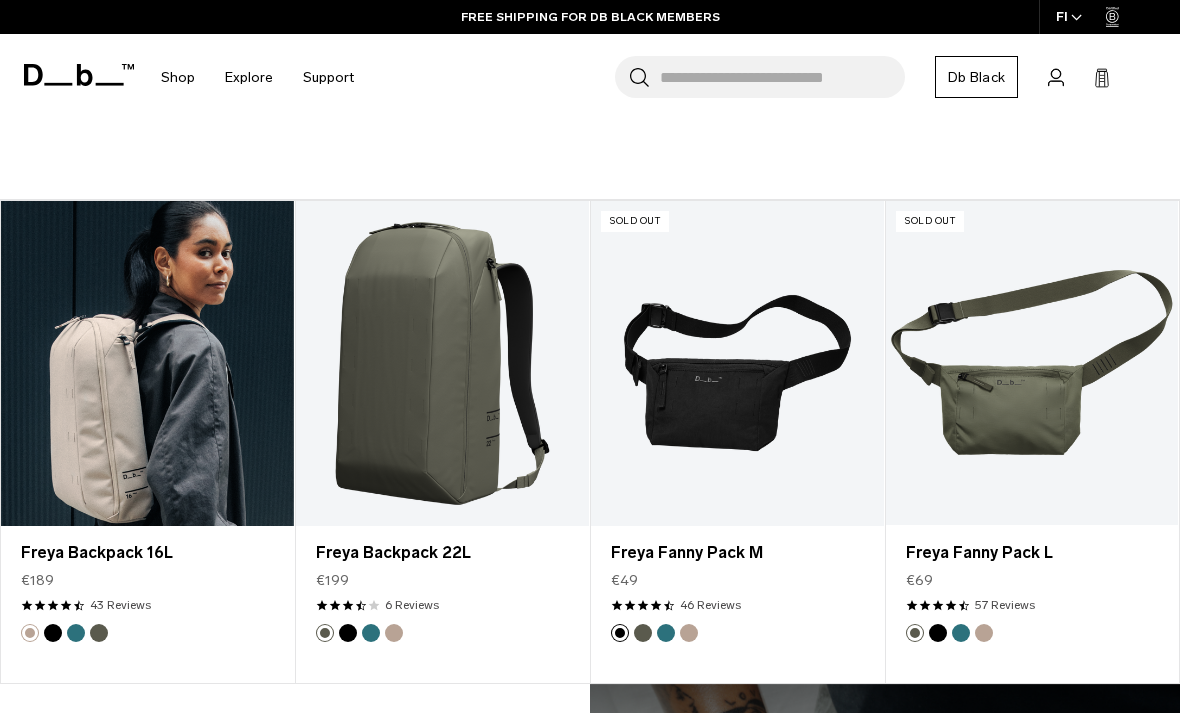 click at bounding box center (147, 364) 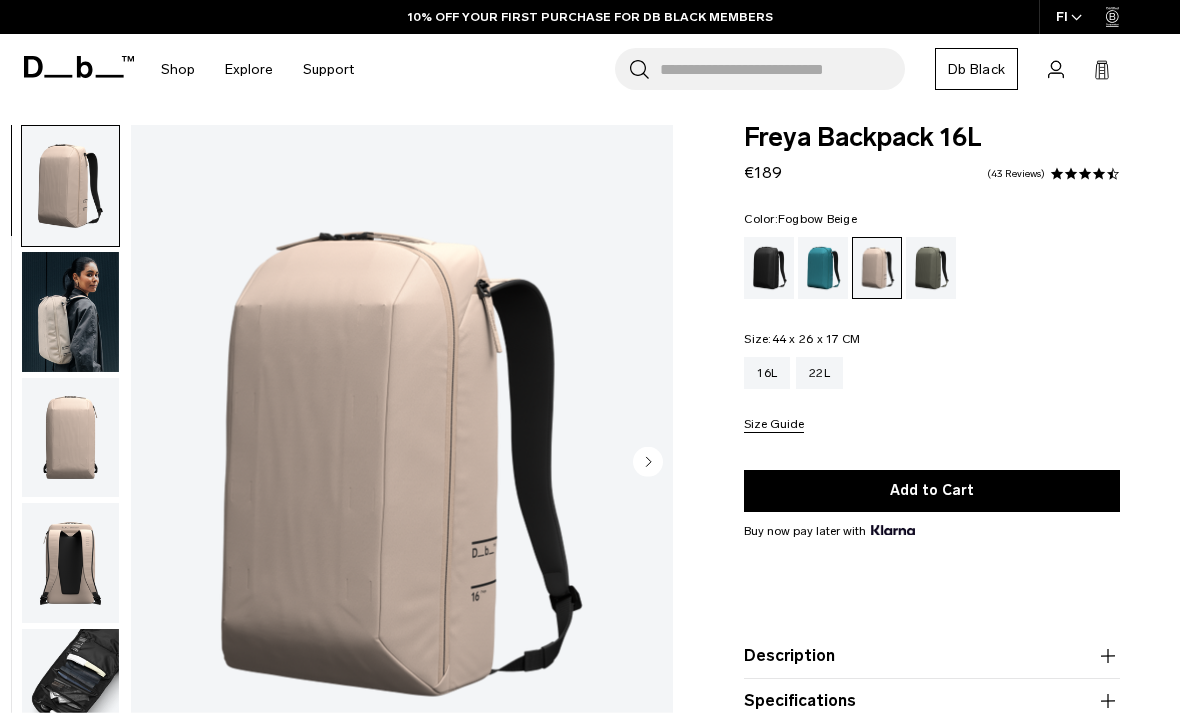 scroll, scrollTop: 10, scrollLeft: 0, axis: vertical 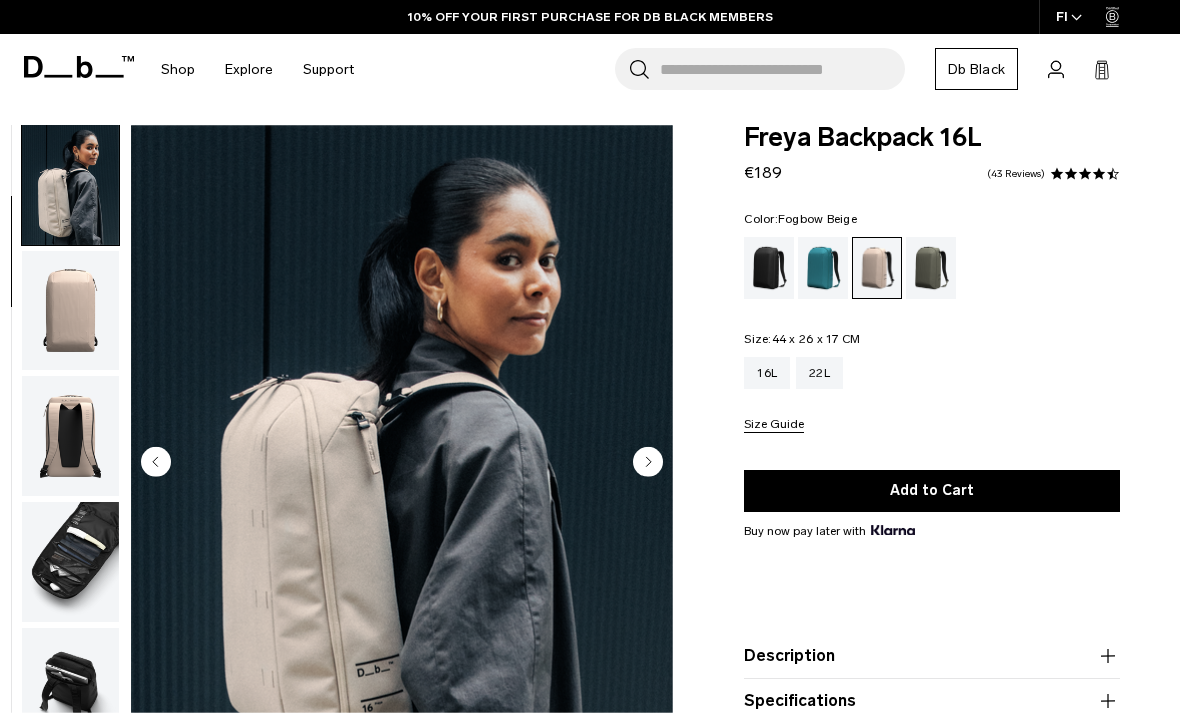 click 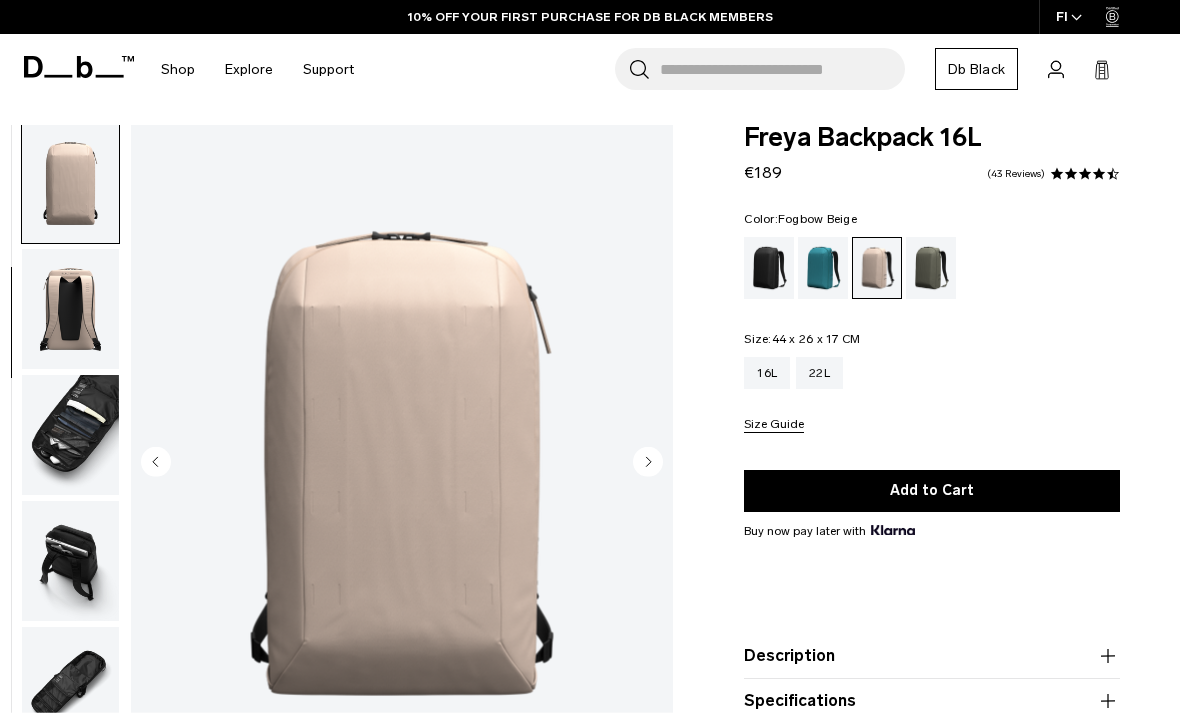 click 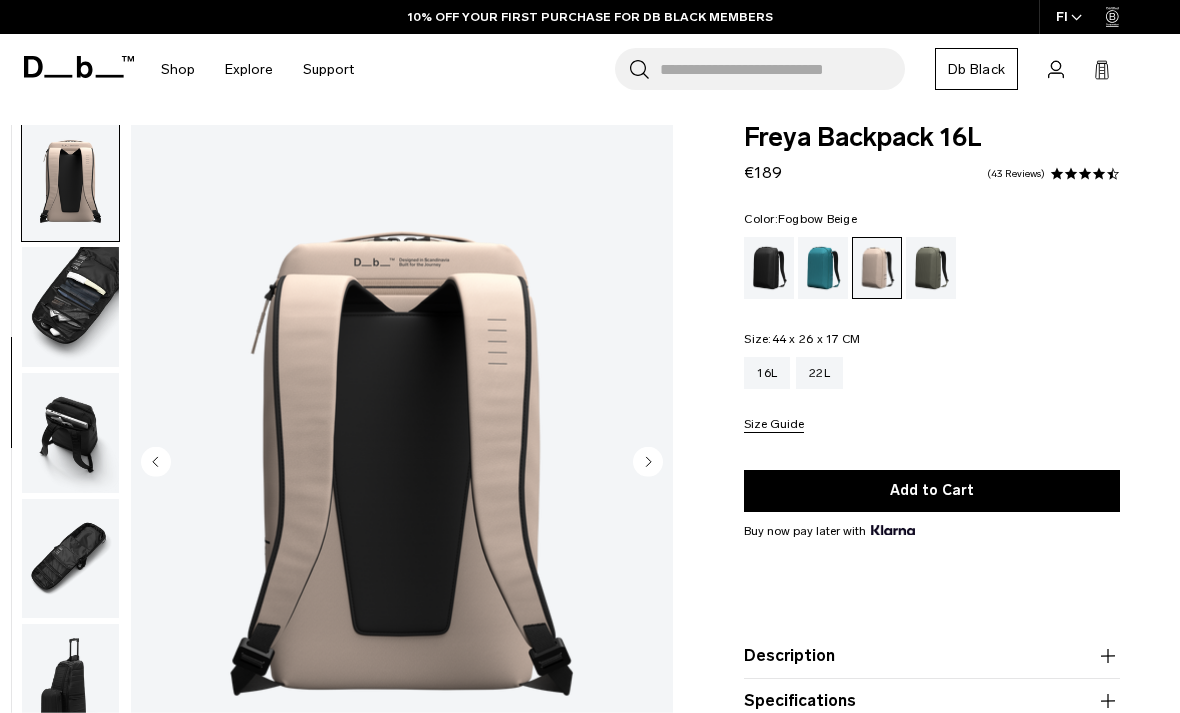 click 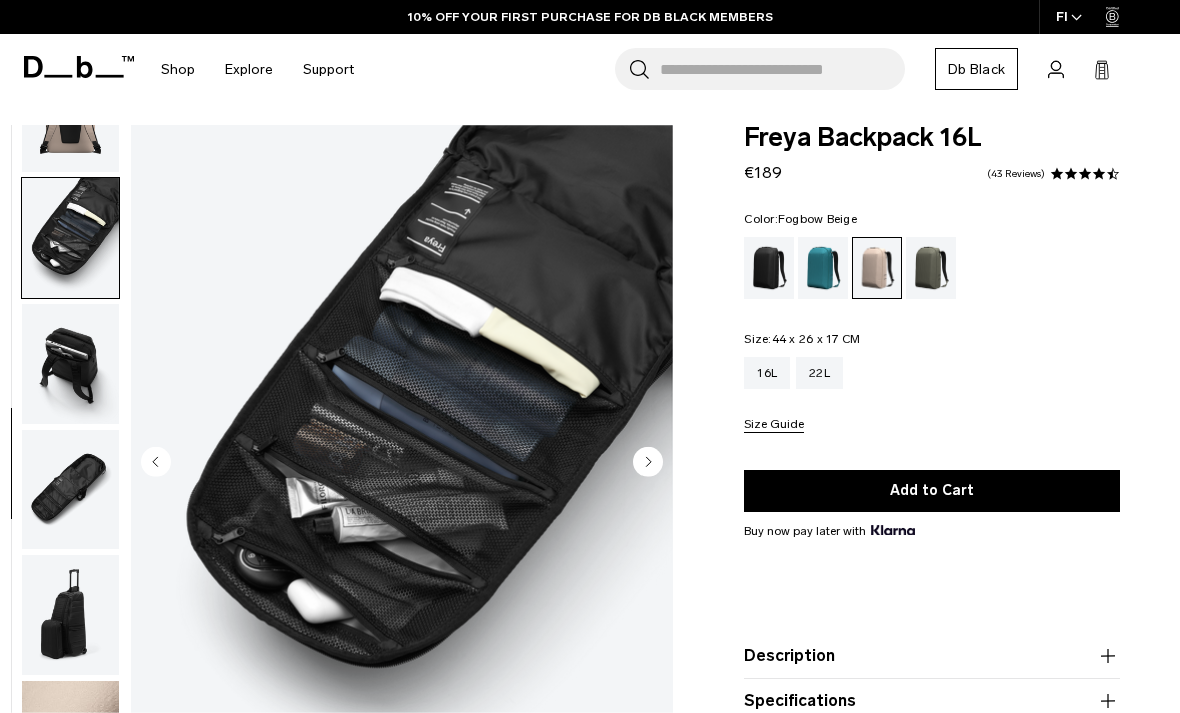scroll, scrollTop: 464, scrollLeft: 0, axis: vertical 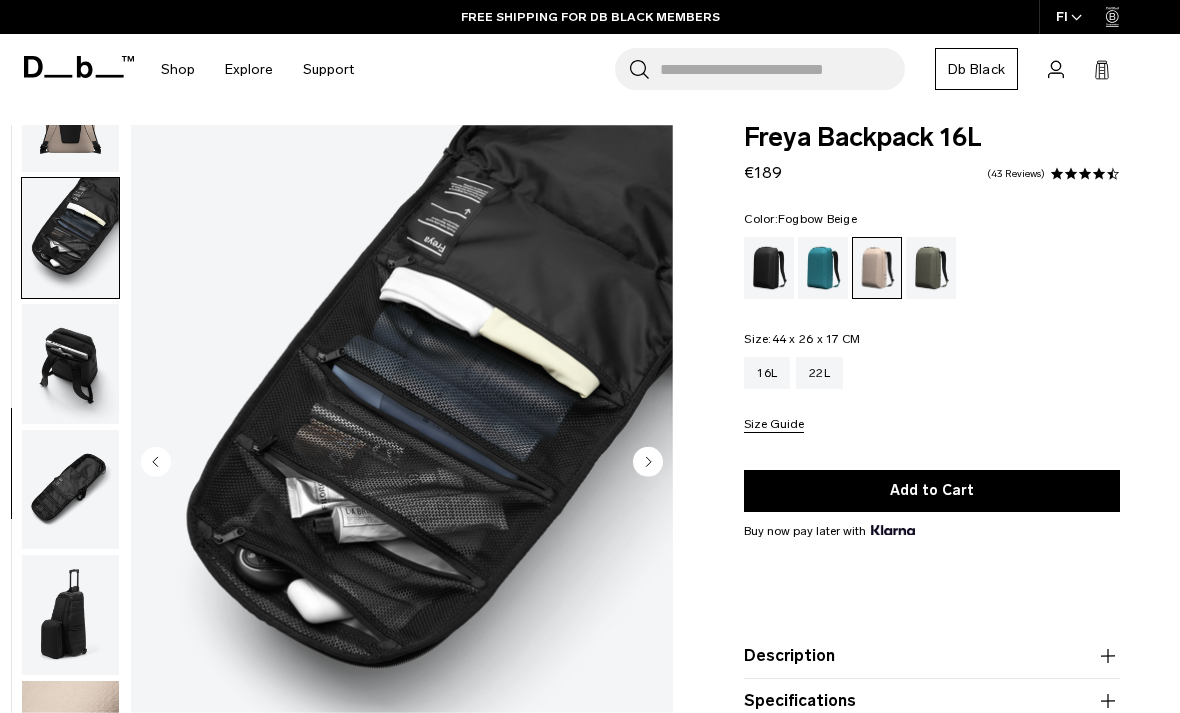 click 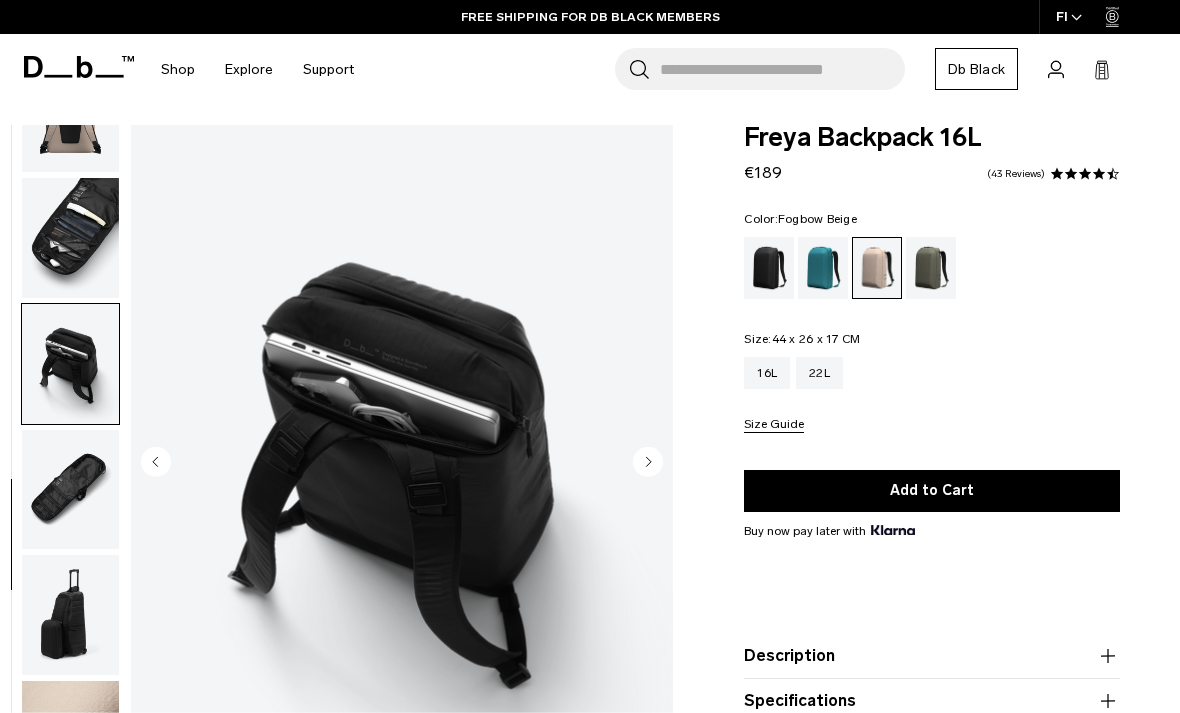click 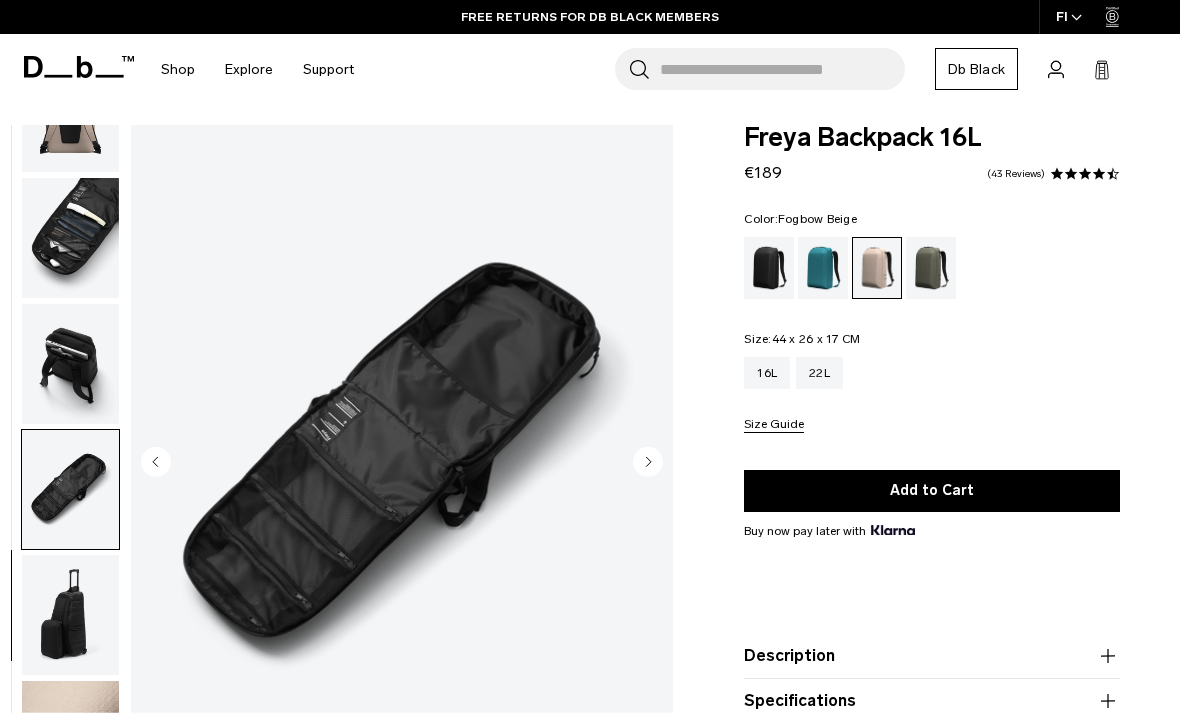 click 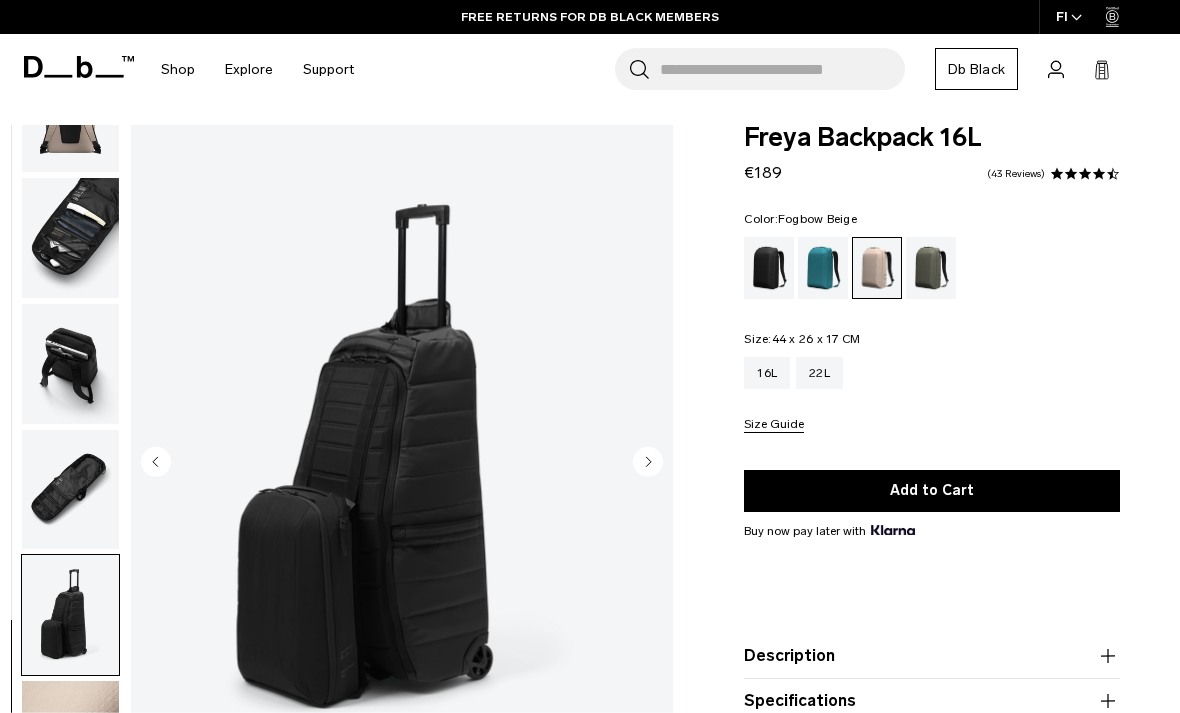 click 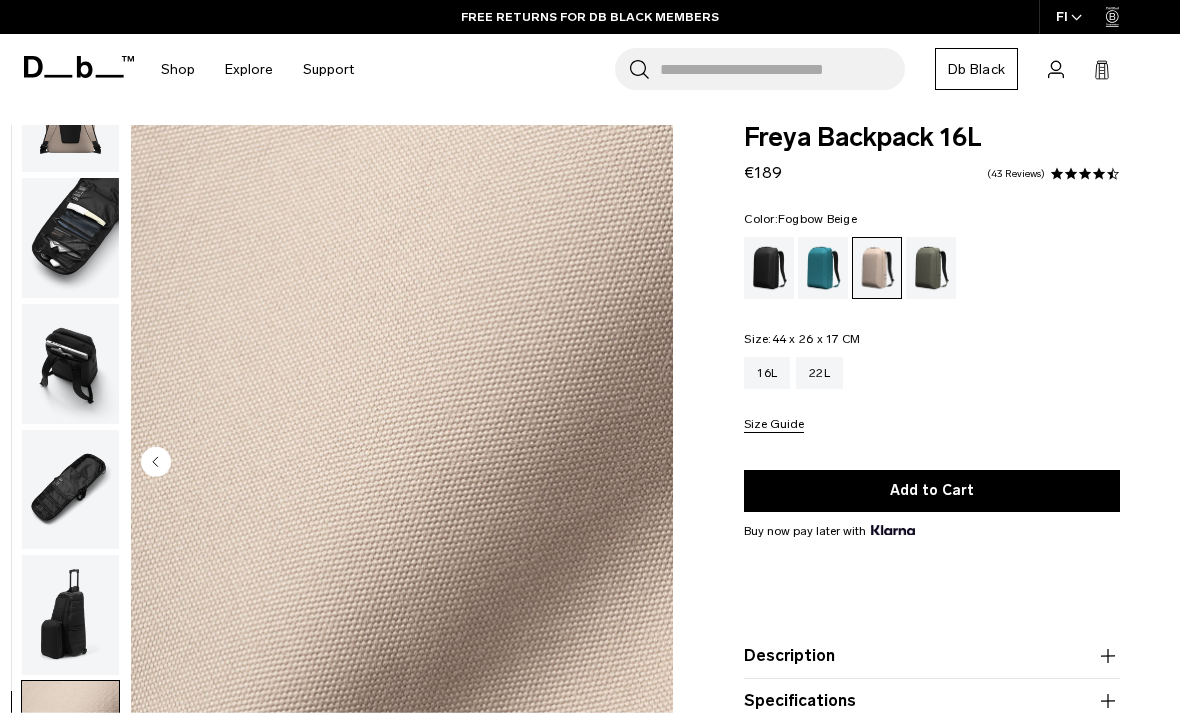 click at bounding box center [402, 463] 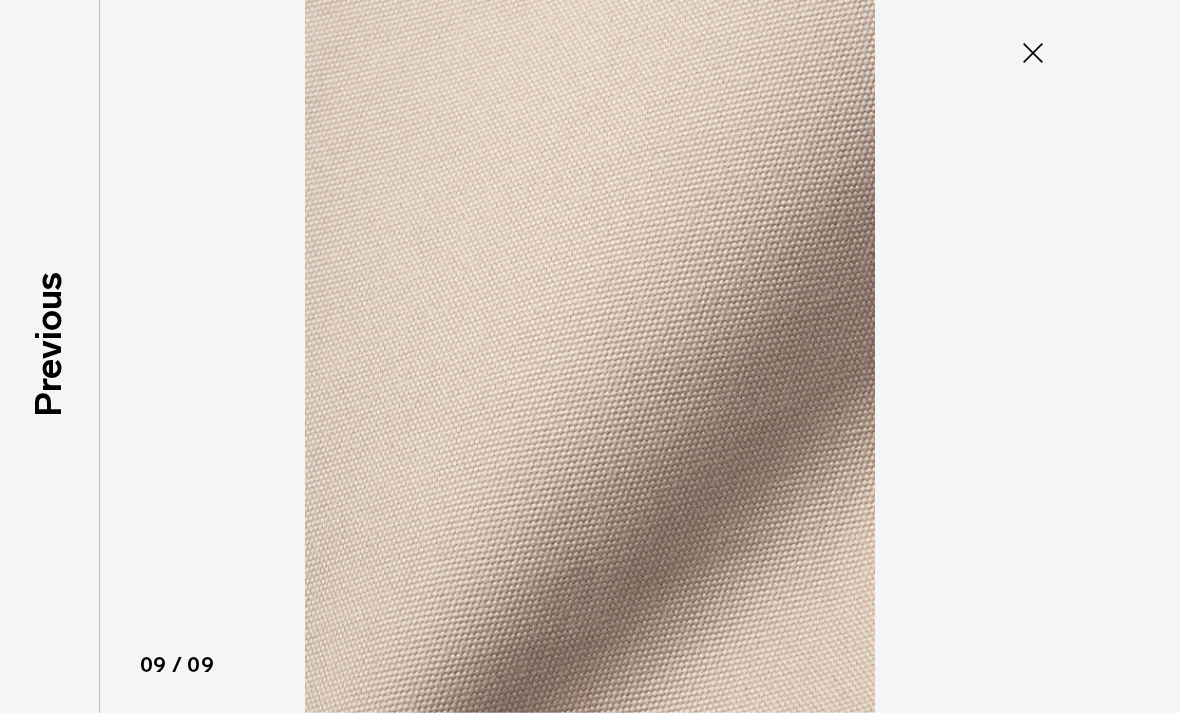 click 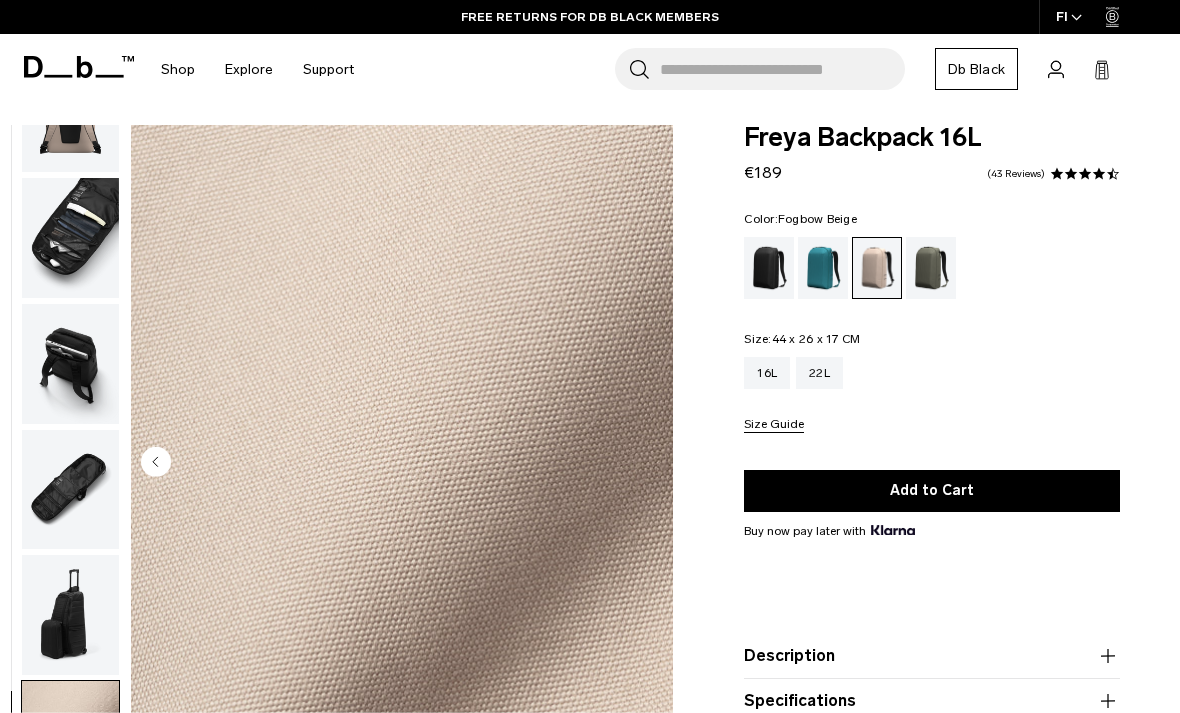click at bounding box center [769, 268] 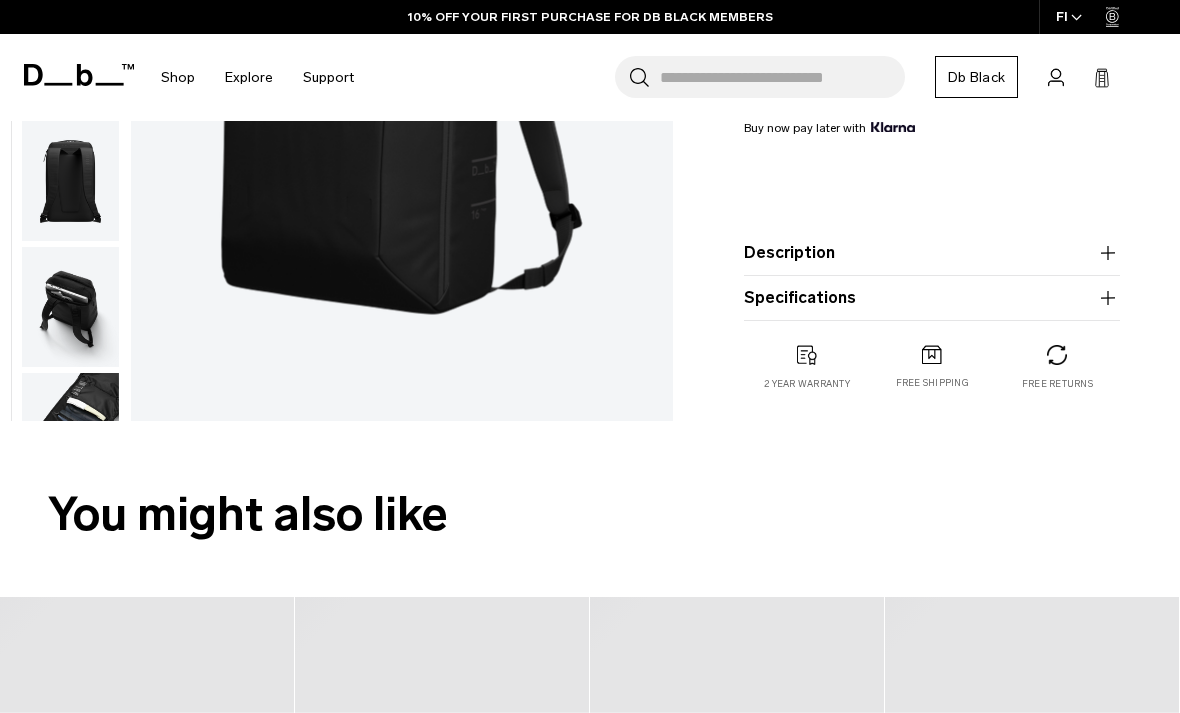 scroll, scrollTop: 503, scrollLeft: 0, axis: vertical 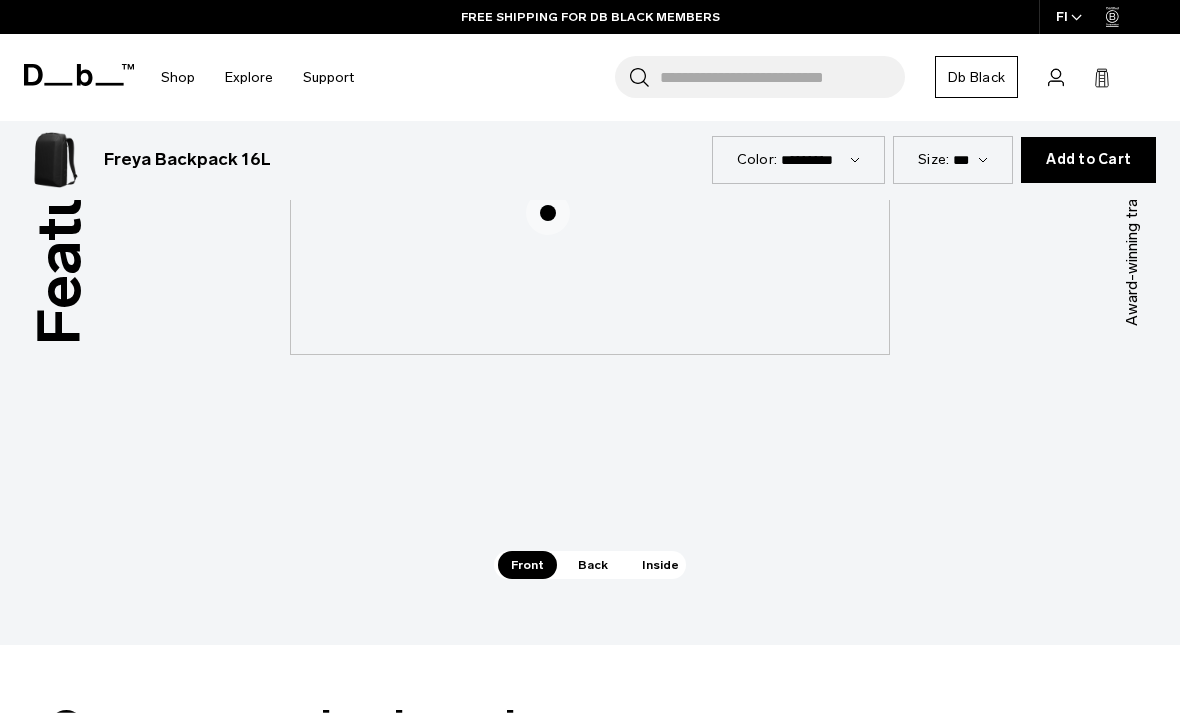 click on "Inside" at bounding box center [660, 565] 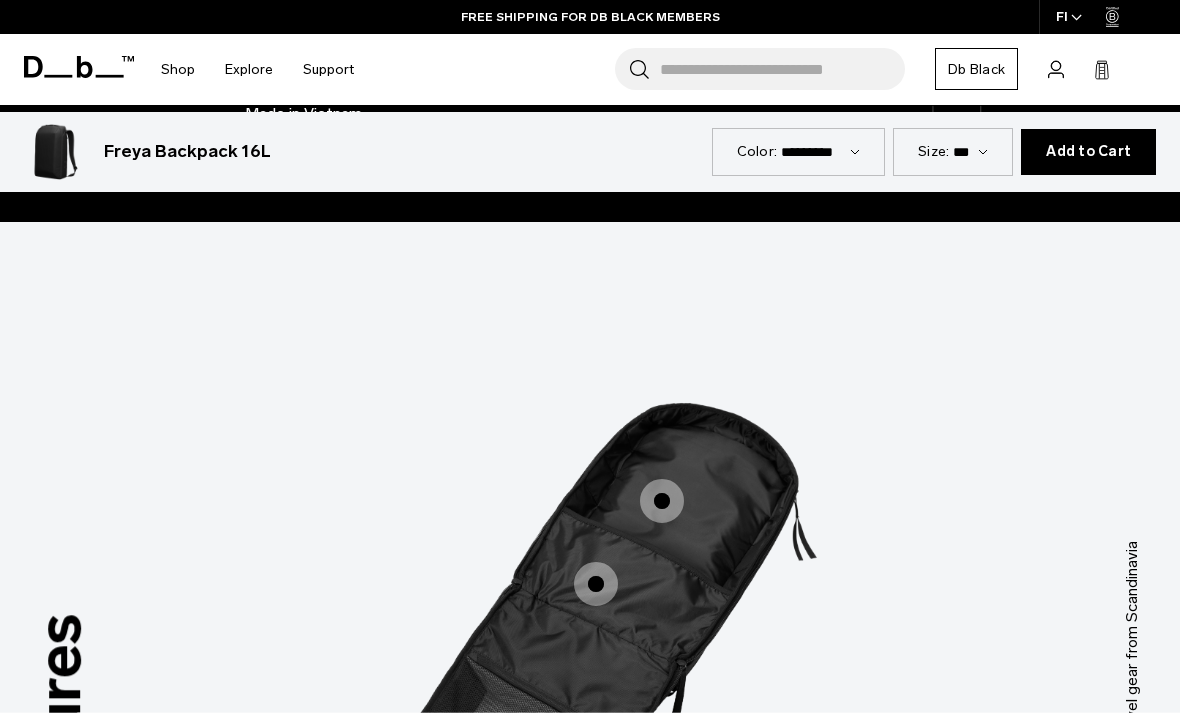 scroll, scrollTop: 1981, scrollLeft: 0, axis: vertical 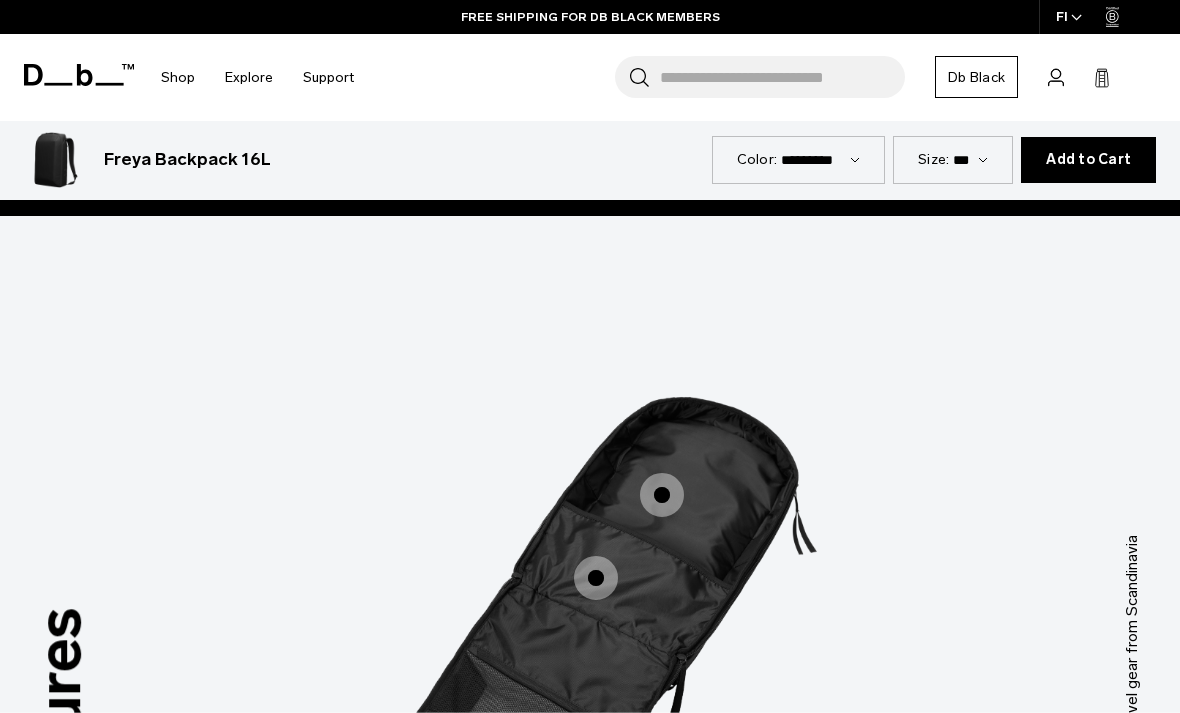 click at bounding box center (662, 495) 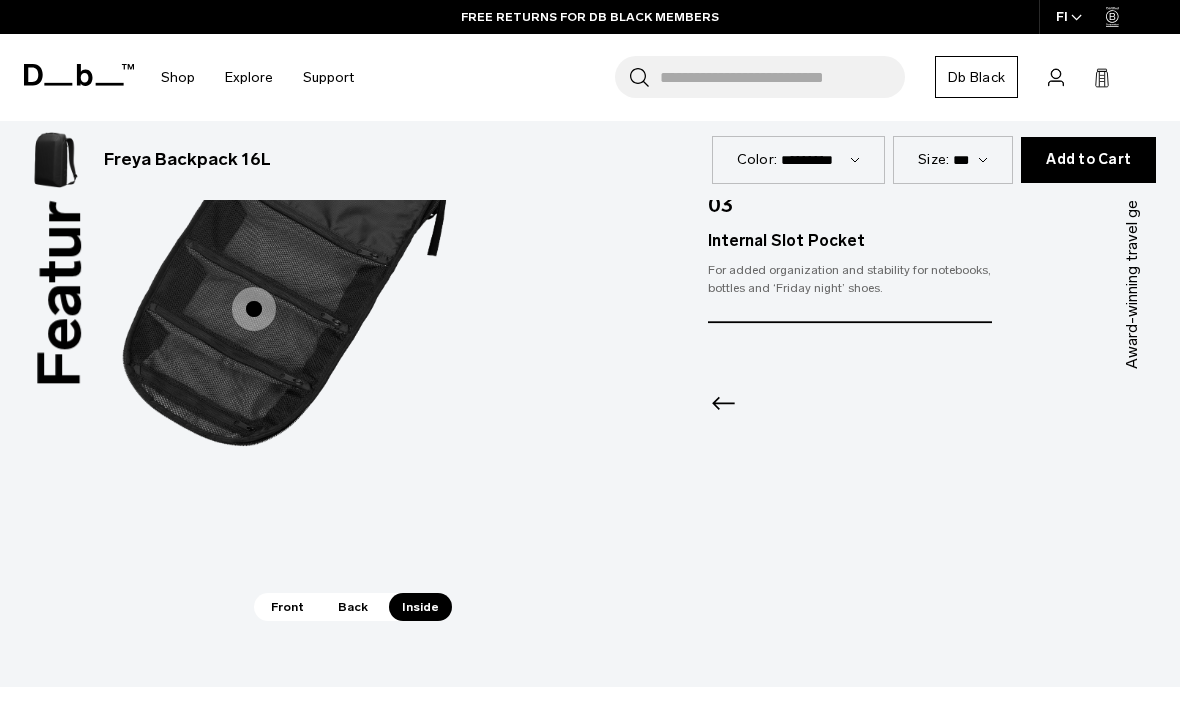 scroll, scrollTop: 2594, scrollLeft: 0, axis: vertical 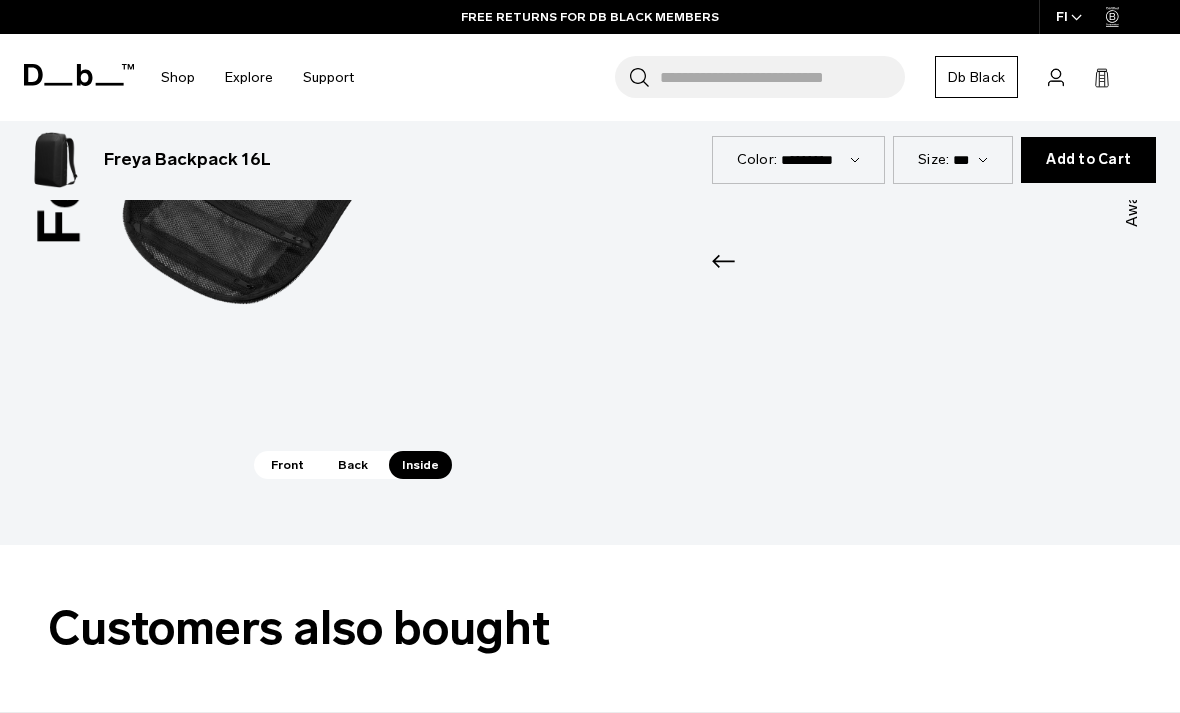 click on "Back" at bounding box center (353, 465) 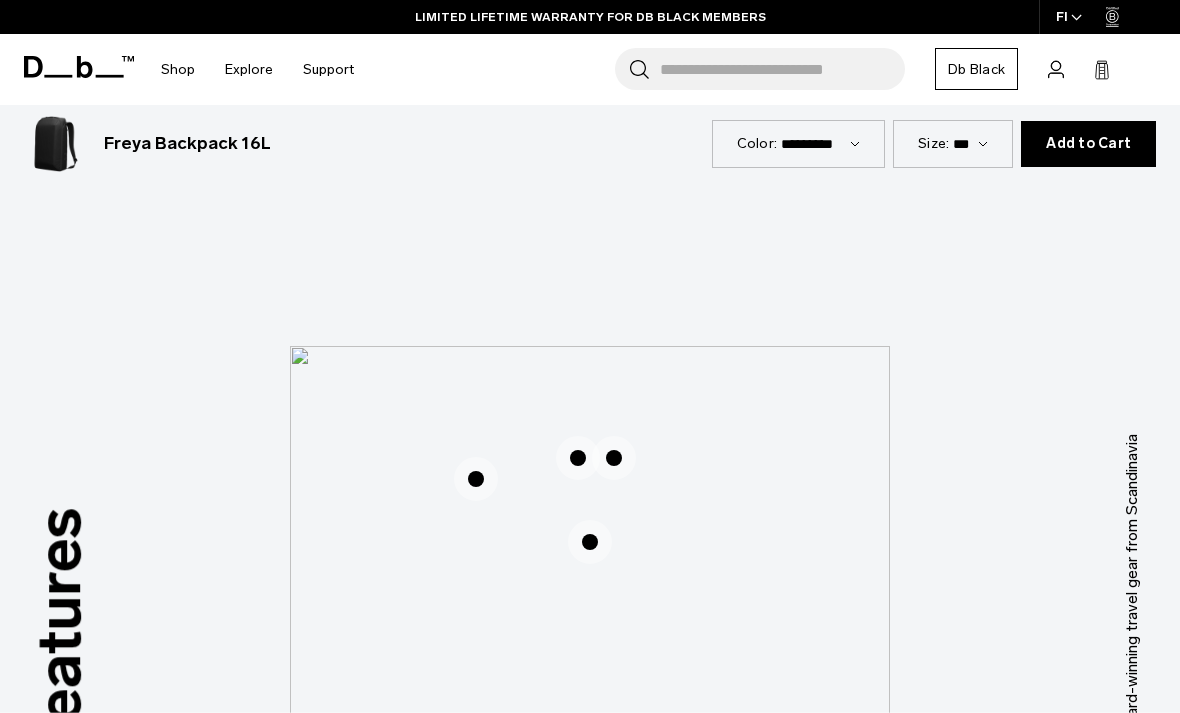 scroll, scrollTop: 2153, scrollLeft: 0, axis: vertical 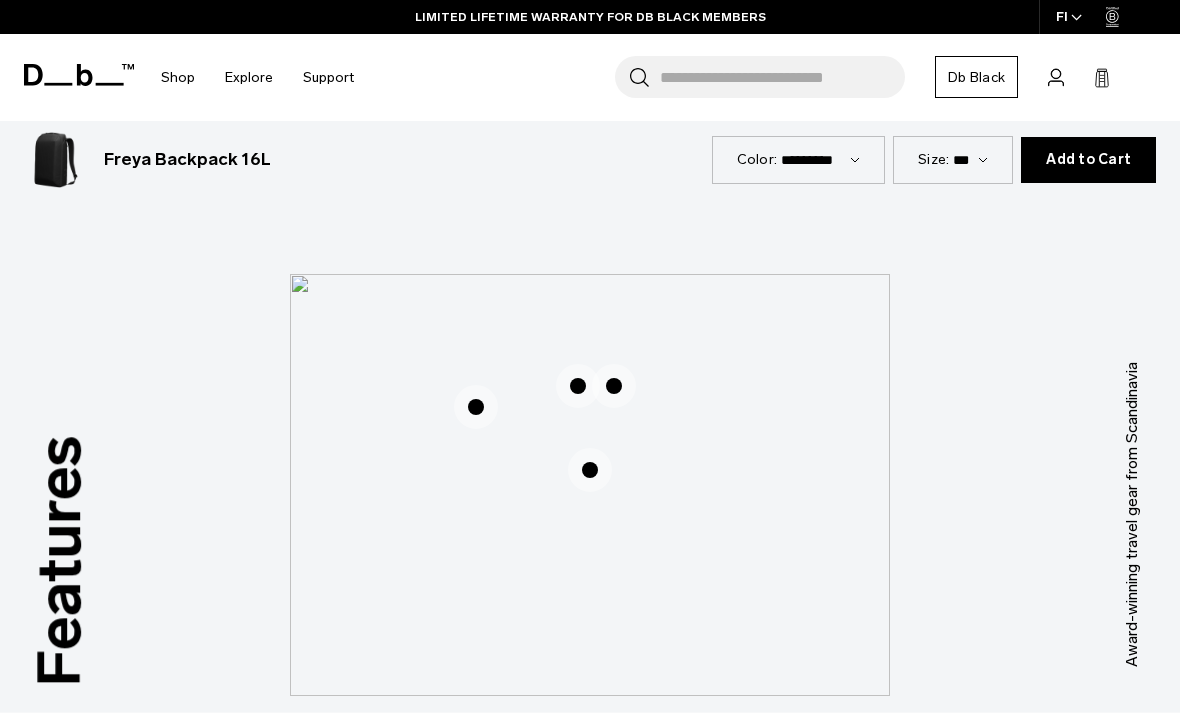 click at bounding box center [476, 407] 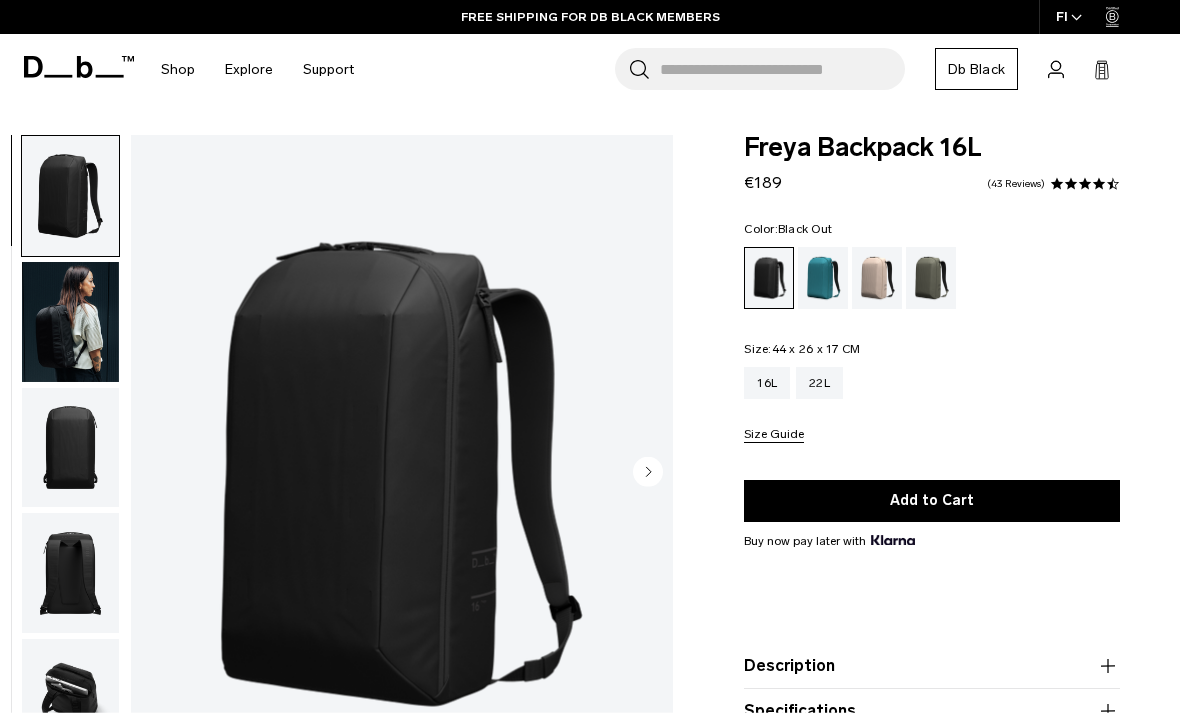 scroll, scrollTop: 37, scrollLeft: 0, axis: vertical 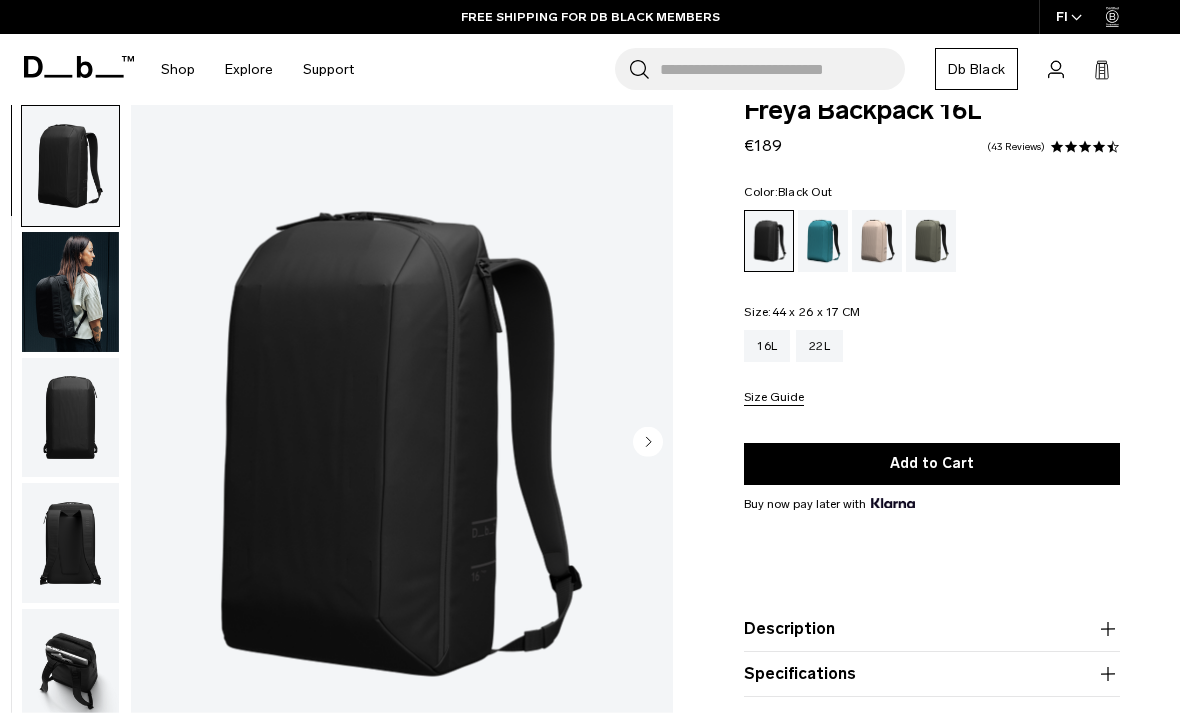 click at bounding box center (402, 444) 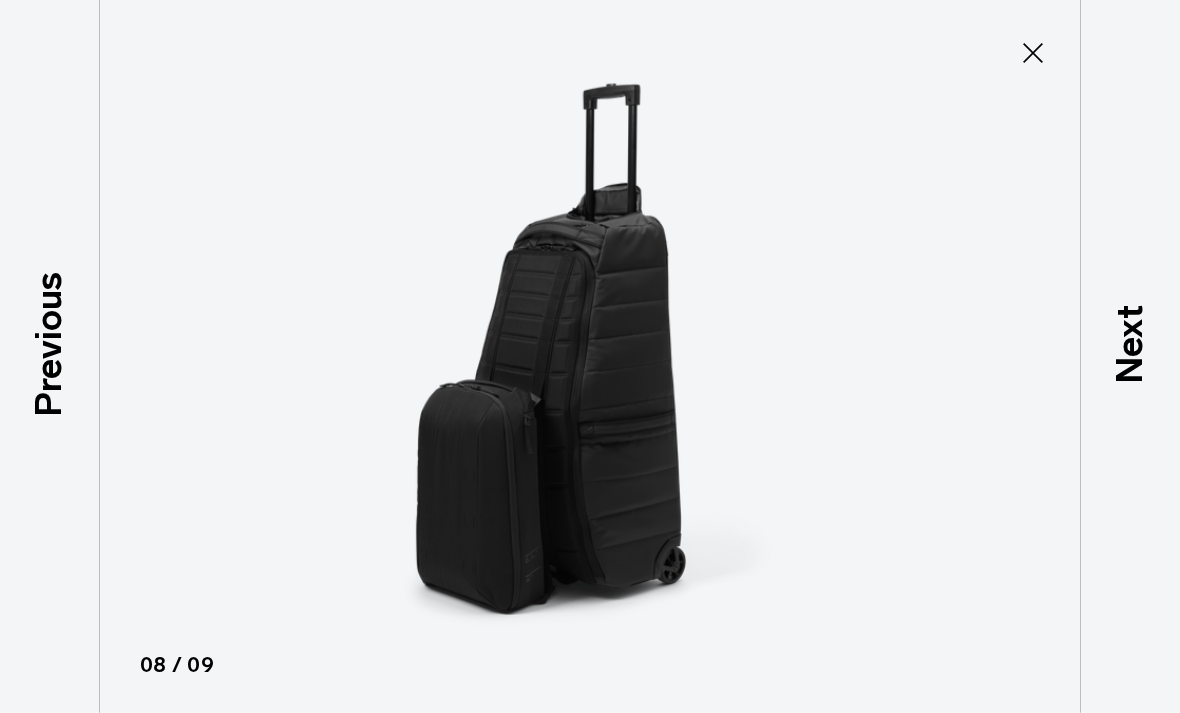 click 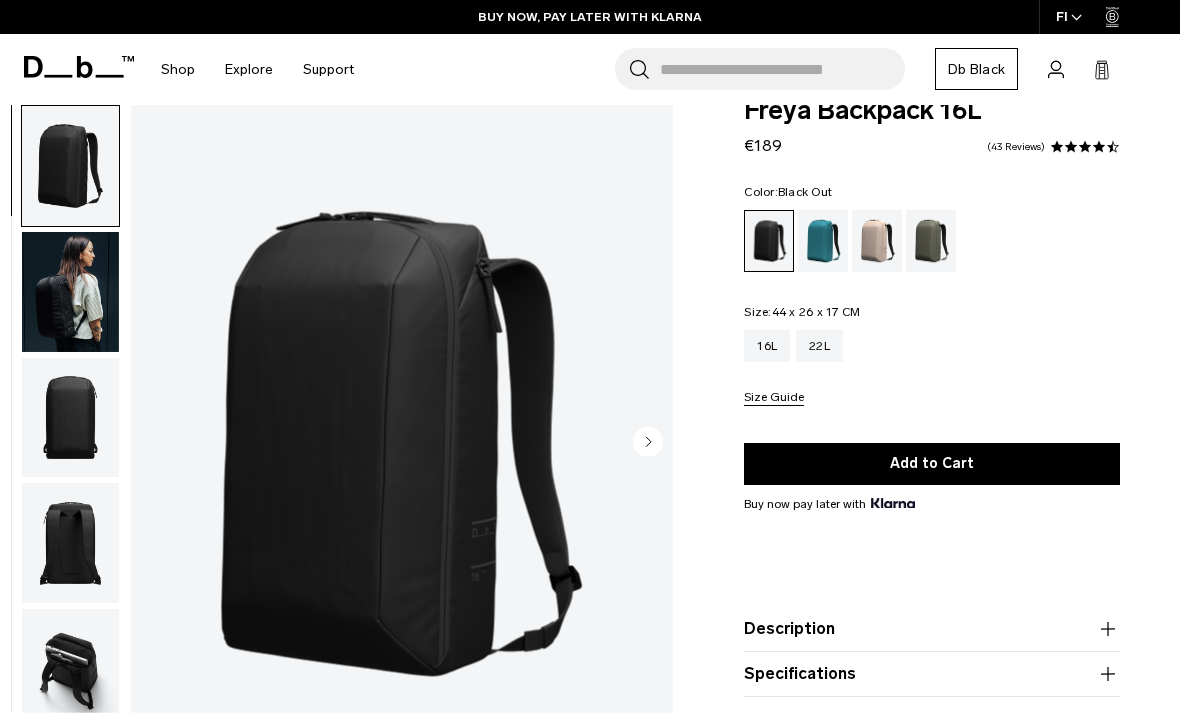 scroll, scrollTop: 0, scrollLeft: 0, axis: both 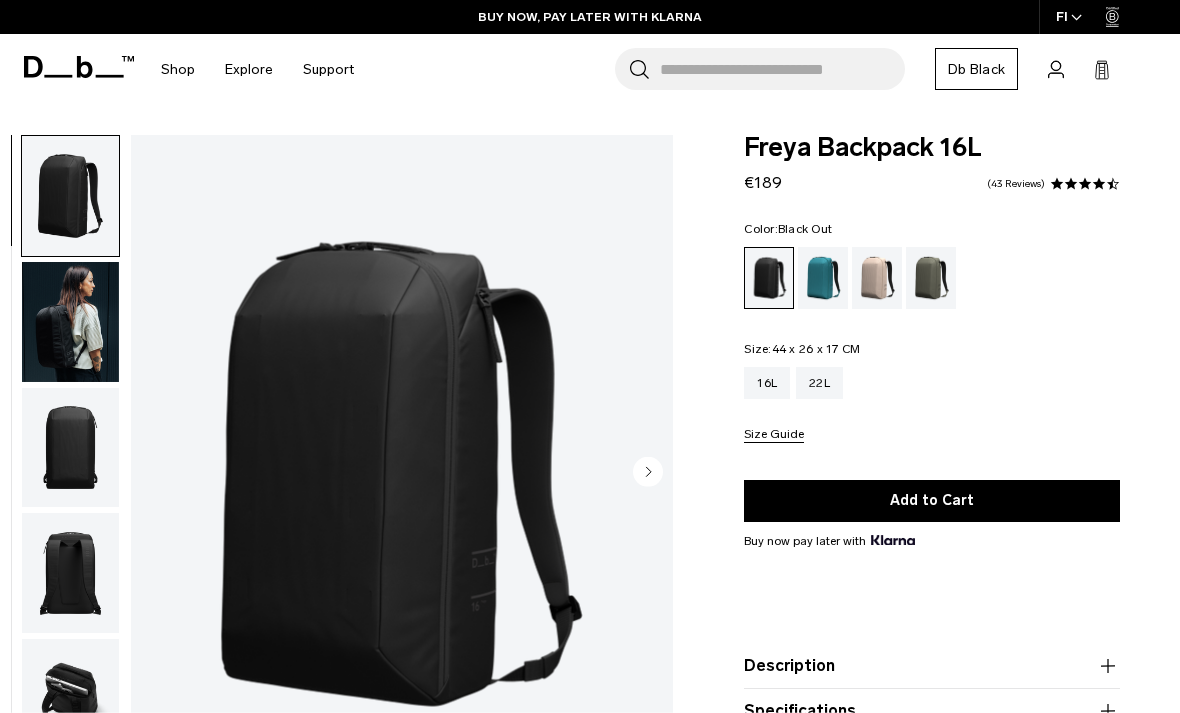 click 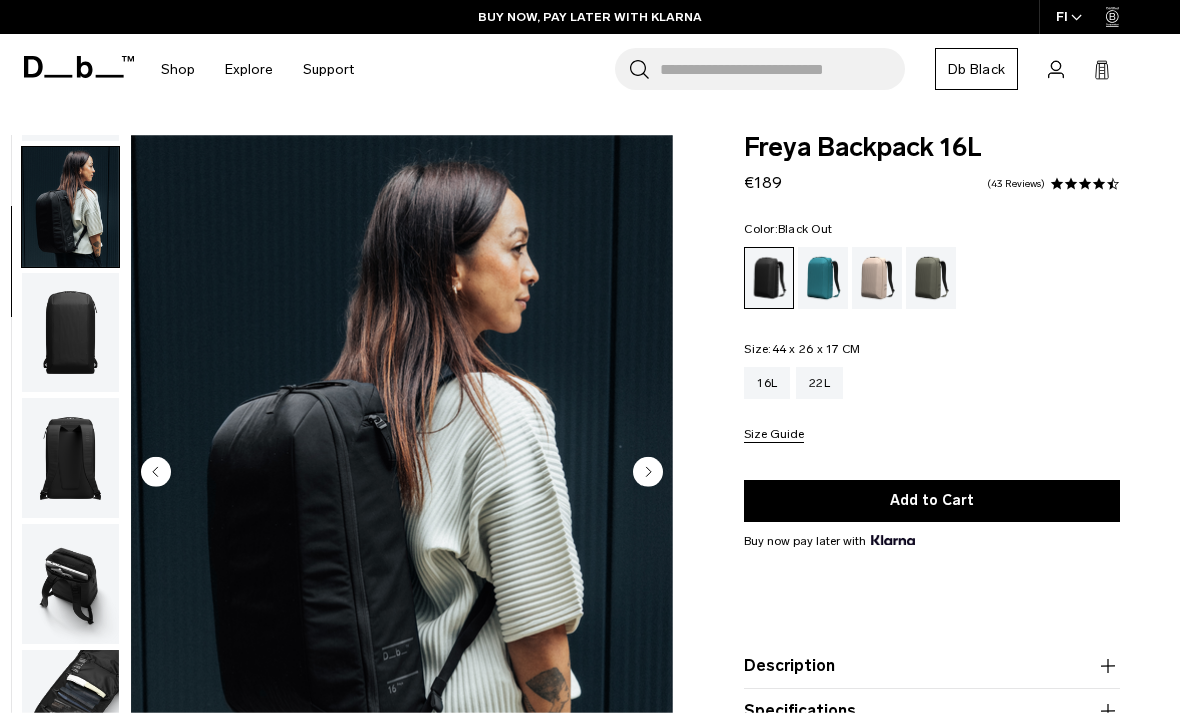 scroll, scrollTop: 127, scrollLeft: 0, axis: vertical 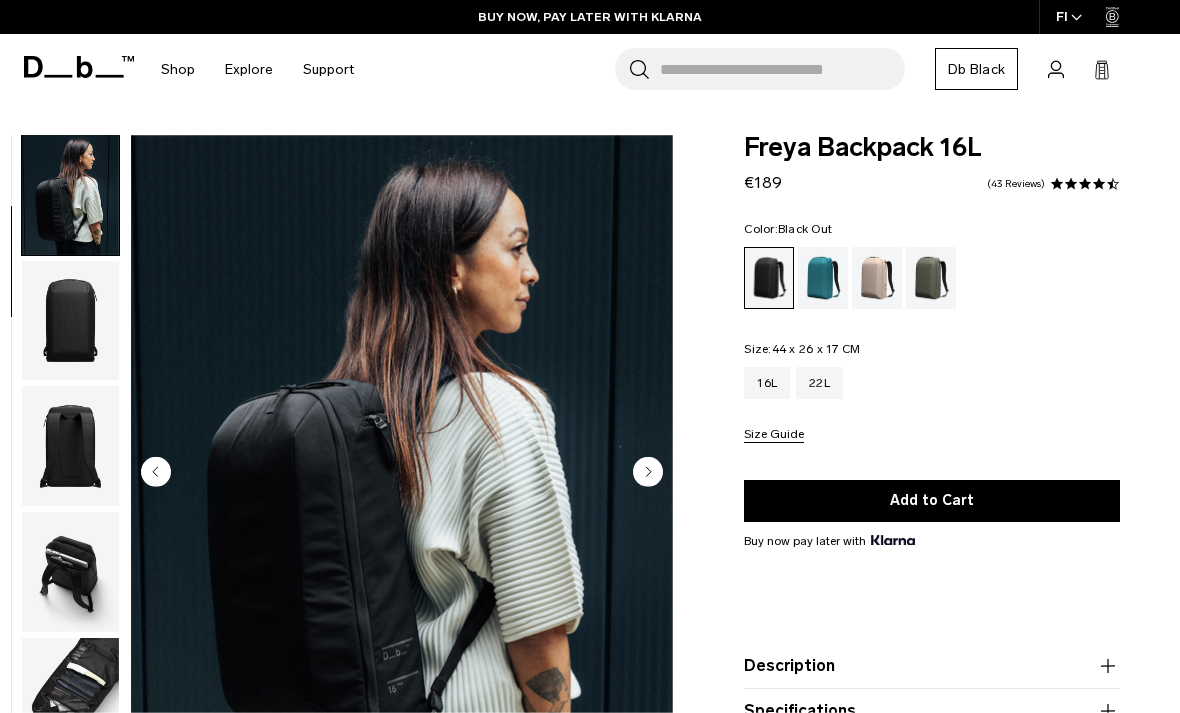 click at bounding box center (402, 473) 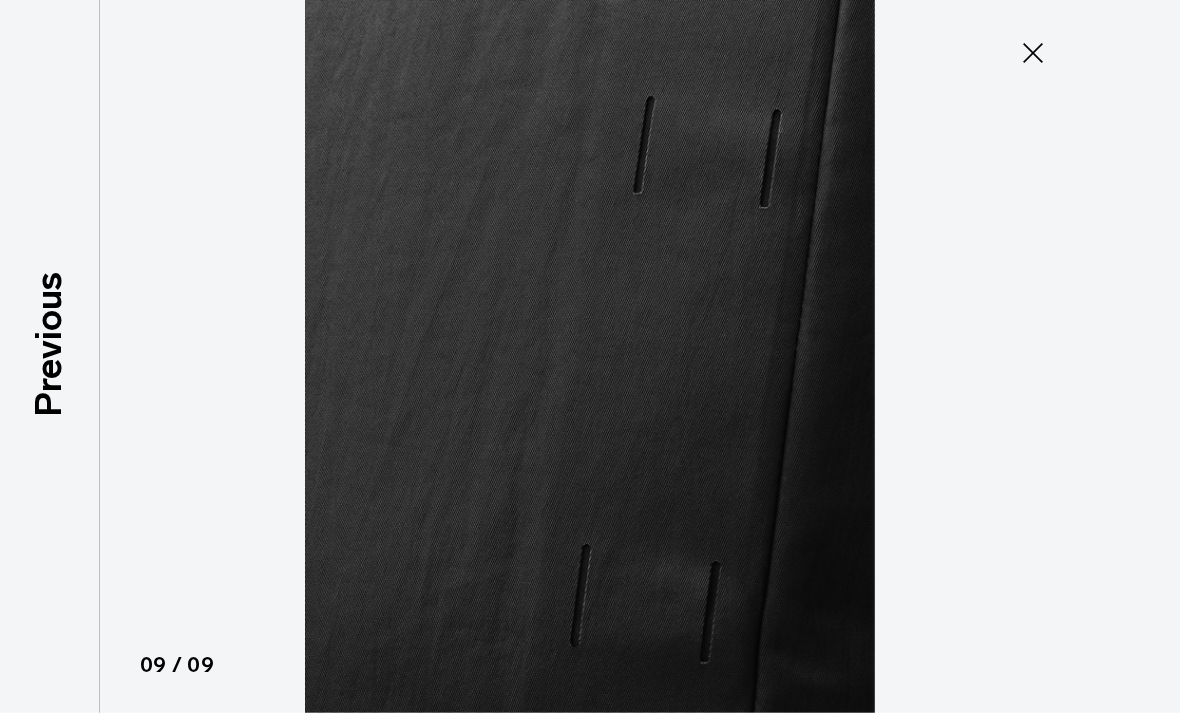 click 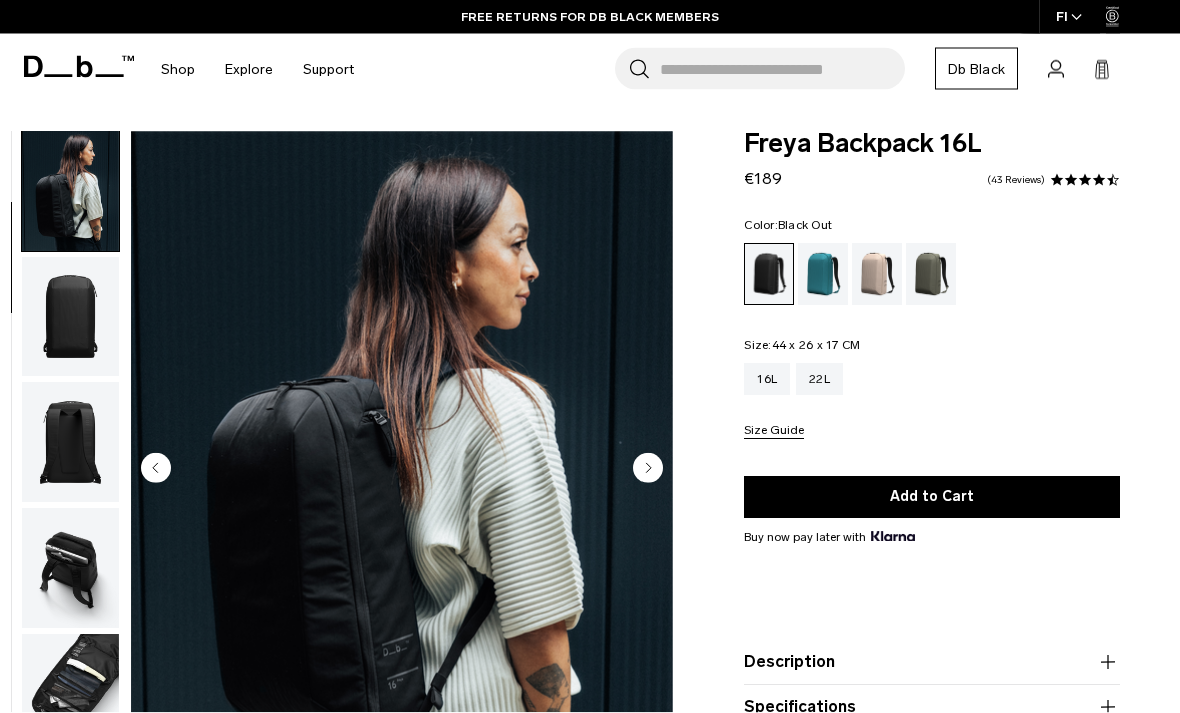 scroll, scrollTop: 5, scrollLeft: 0, axis: vertical 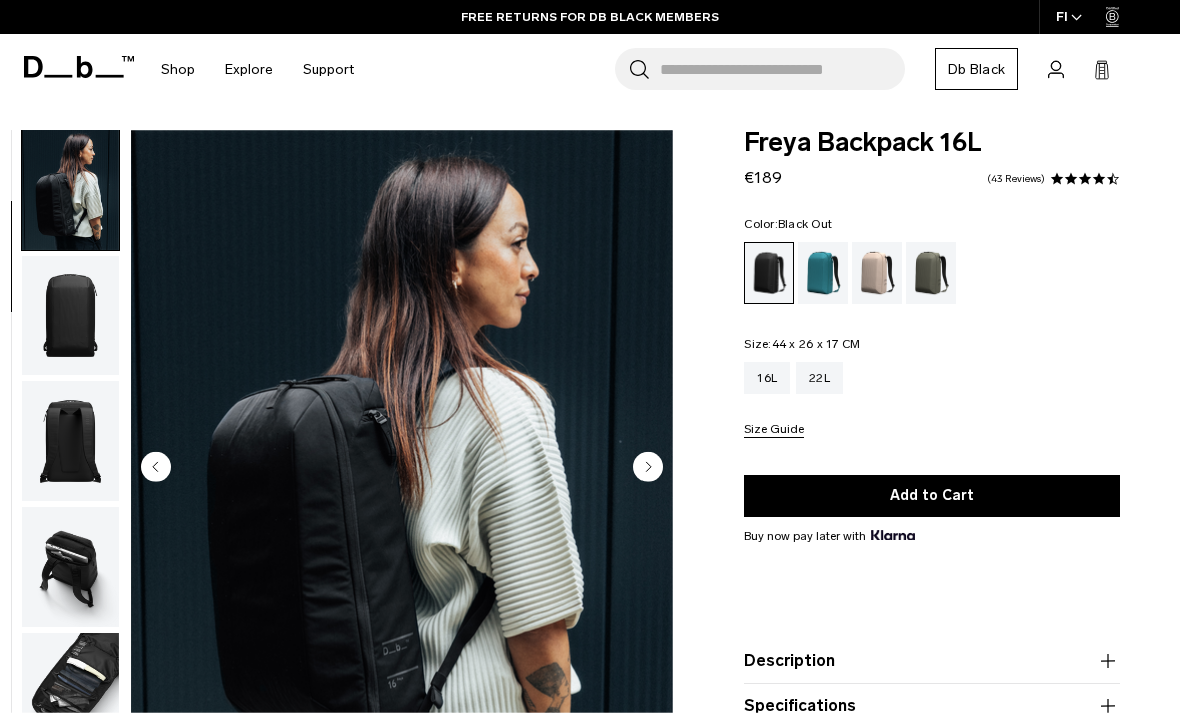 click on "43 Reviews" at bounding box center (1016, 179) 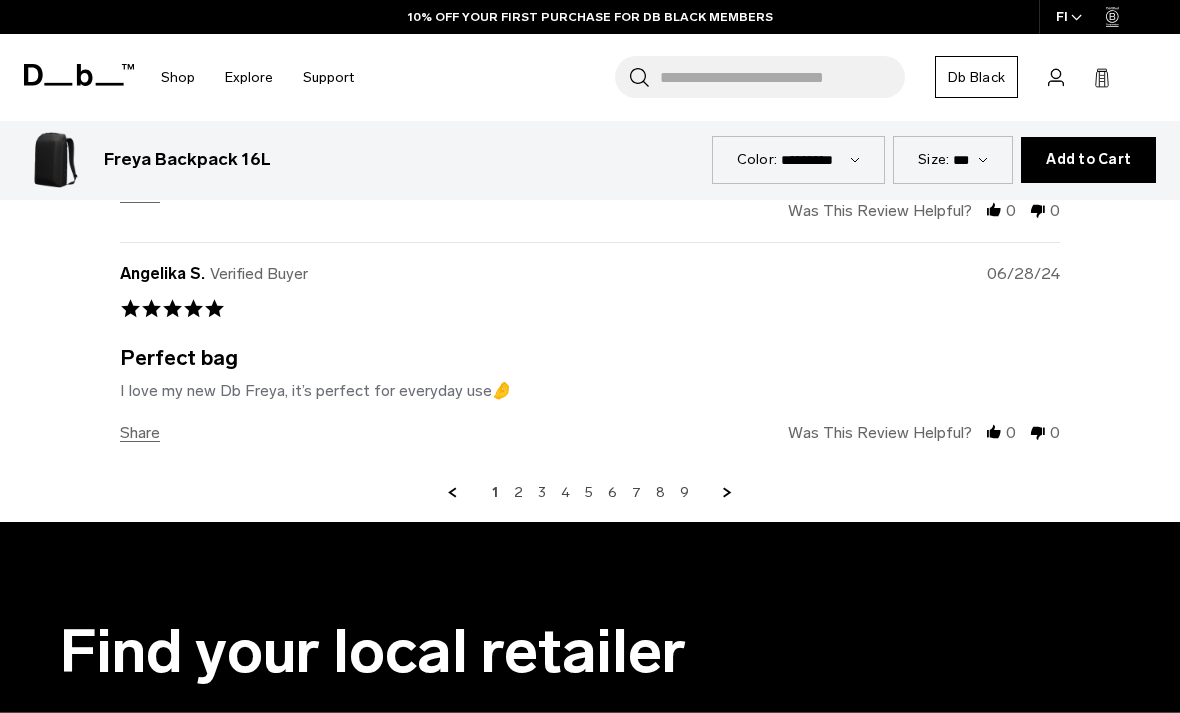 scroll, scrollTop: 5488, scrollLeft: 0, axis: vertical 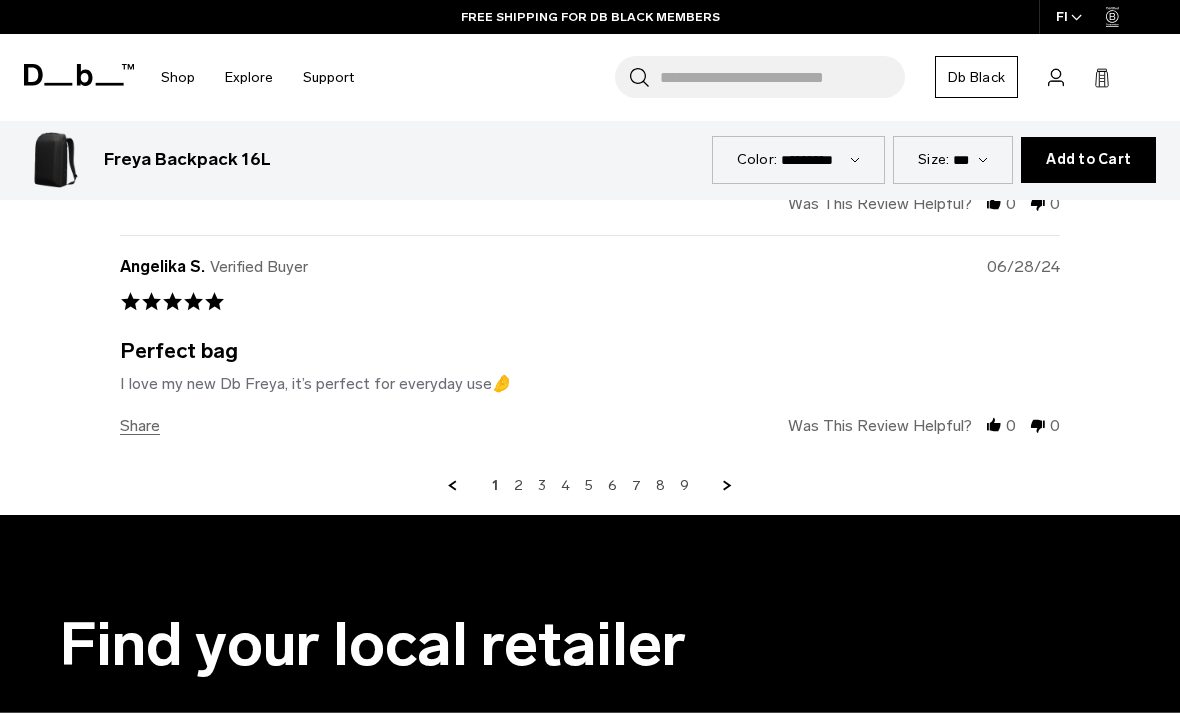 click on "1       2       3       4       5       6       7       8       9" at bounding box center (590, 486) 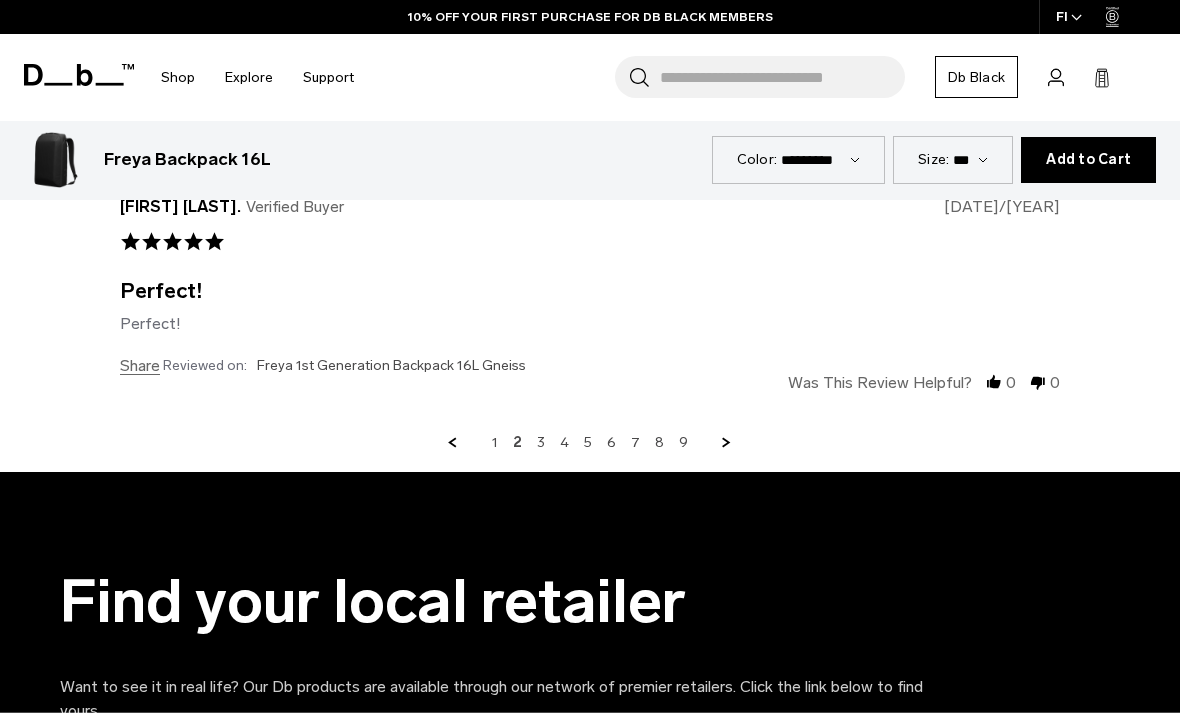 scroll, scrollTop: 5624, scrollLeft: 0, axis: vertical 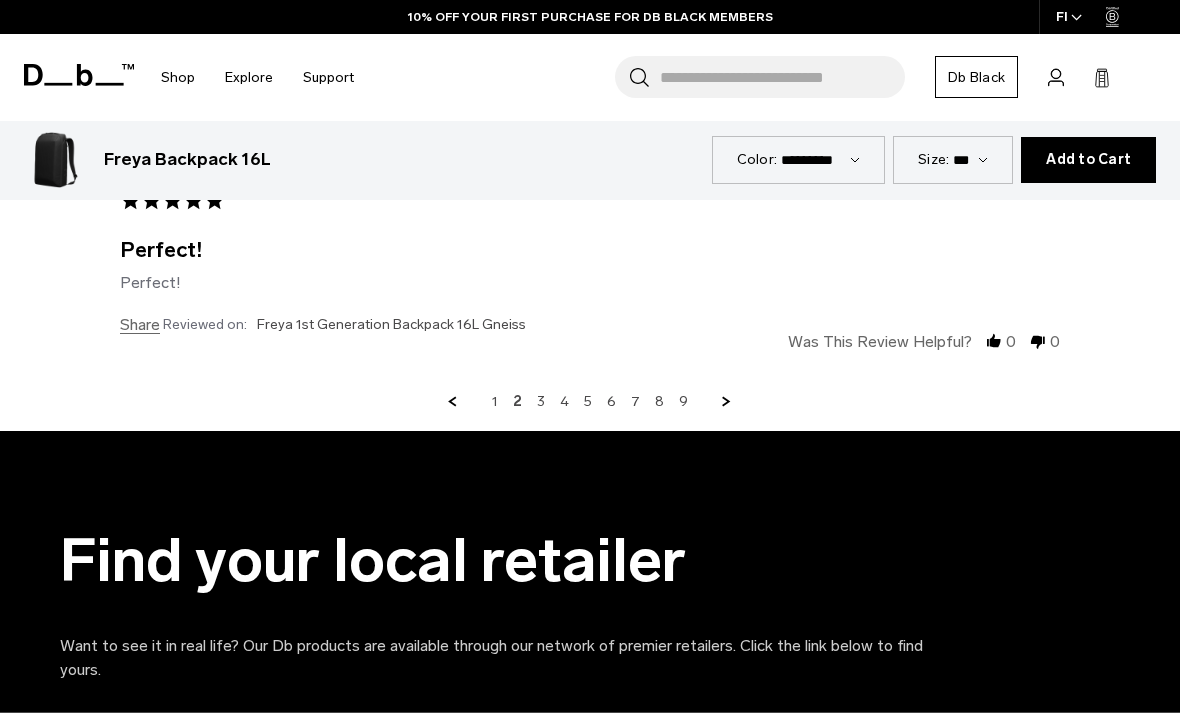 click on "3" at bounding box center [541, 402] 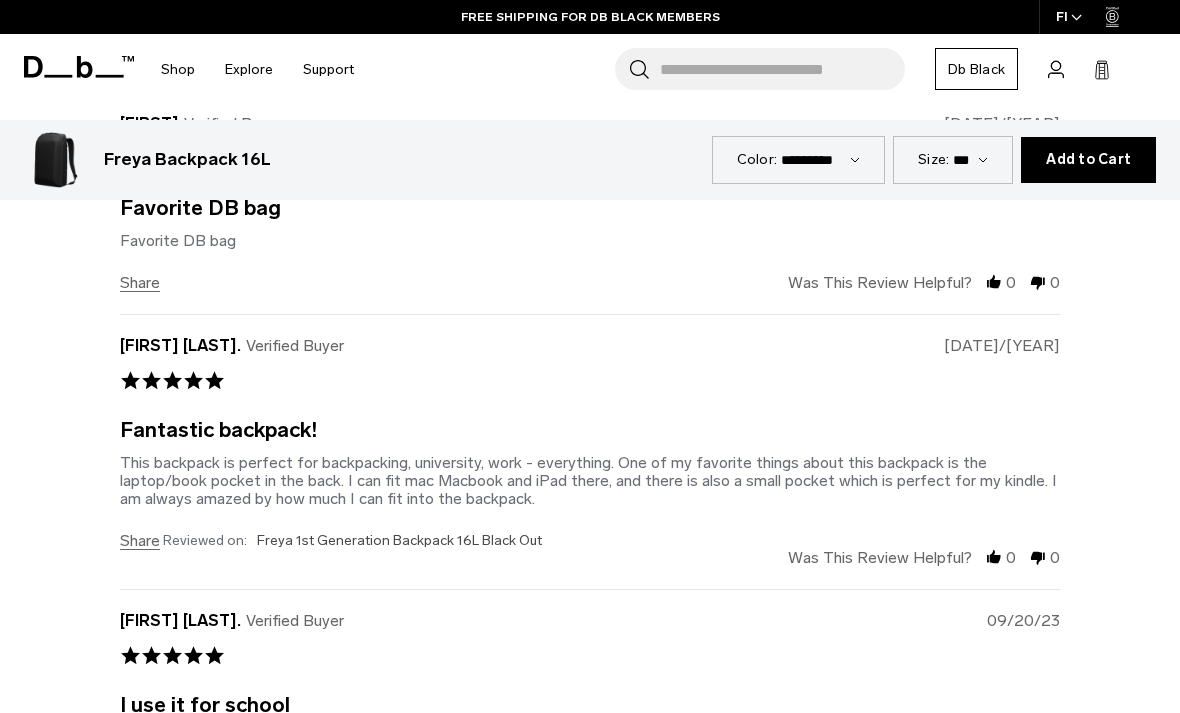 scroll, scrollTop: 4930, scrollLeft: 0, axis: vertical 